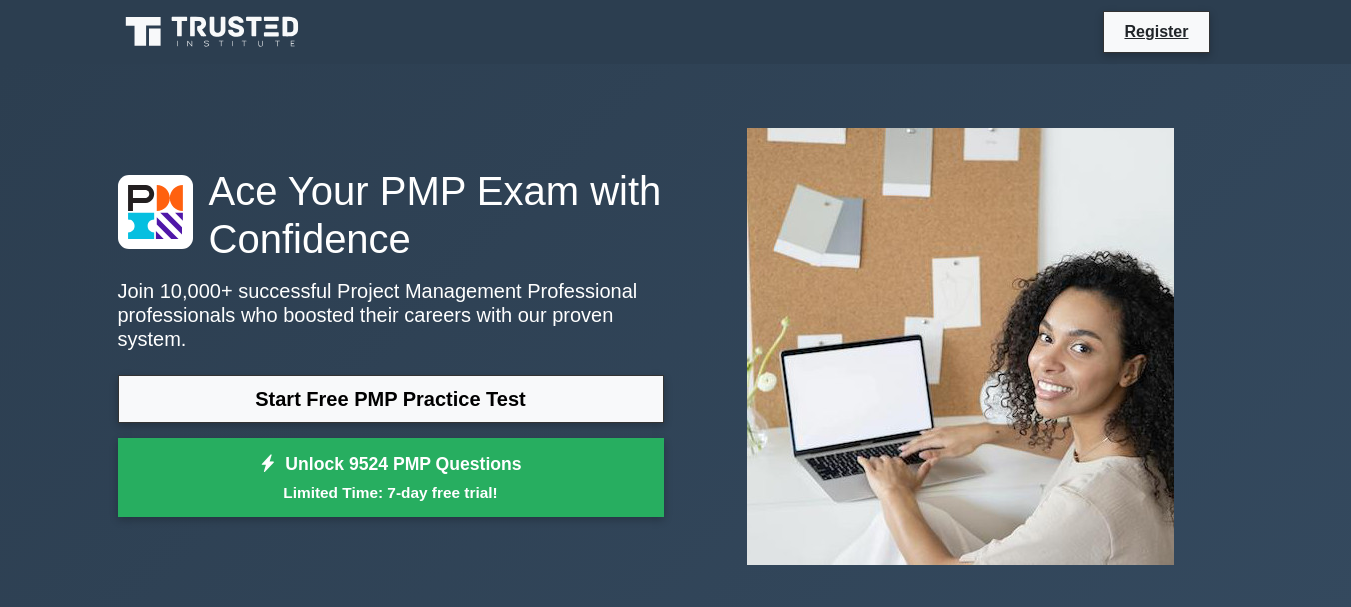 scroll, scrollTop: 0, scrollLeft: 0, axis: both 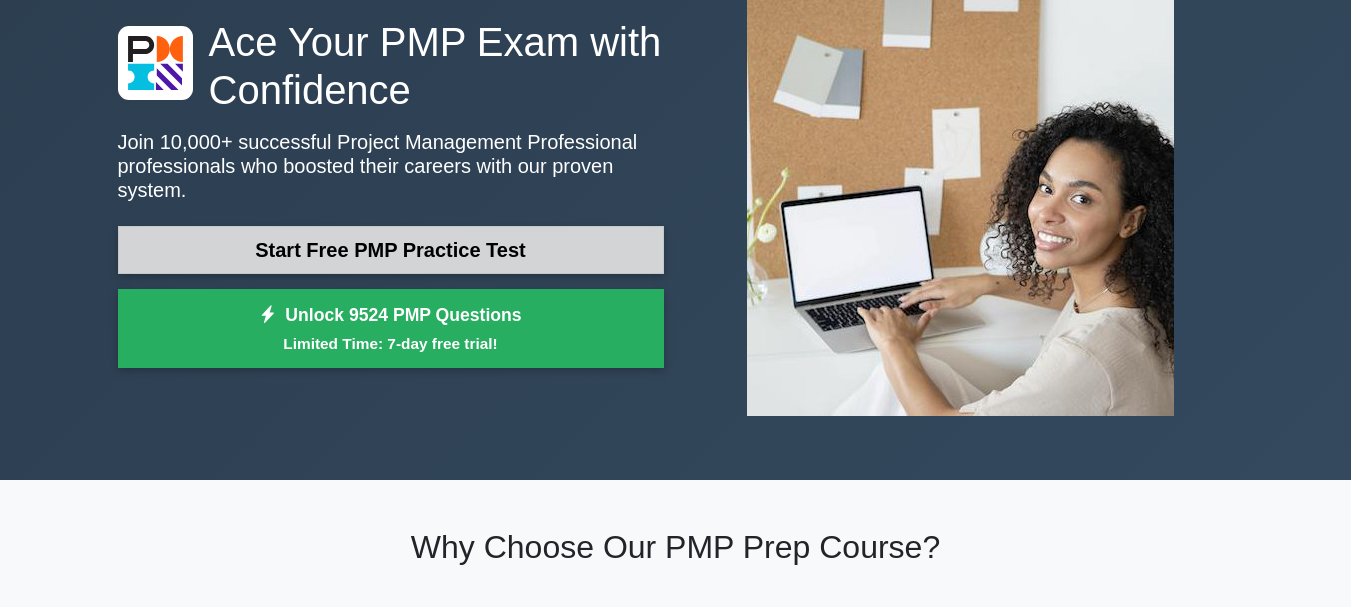 click on "Start Free PMP Practice Test" at bounding box center (391, 250) 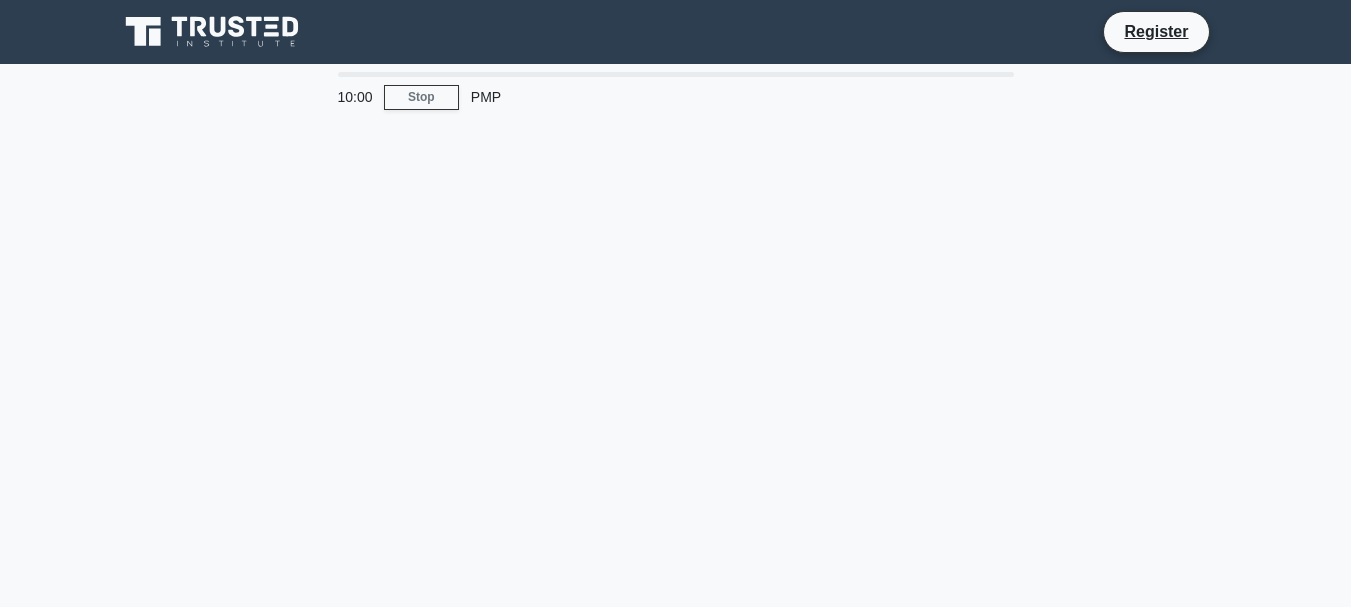 scroll, scrollTop: 0, scrollLeft: 0, axis: both 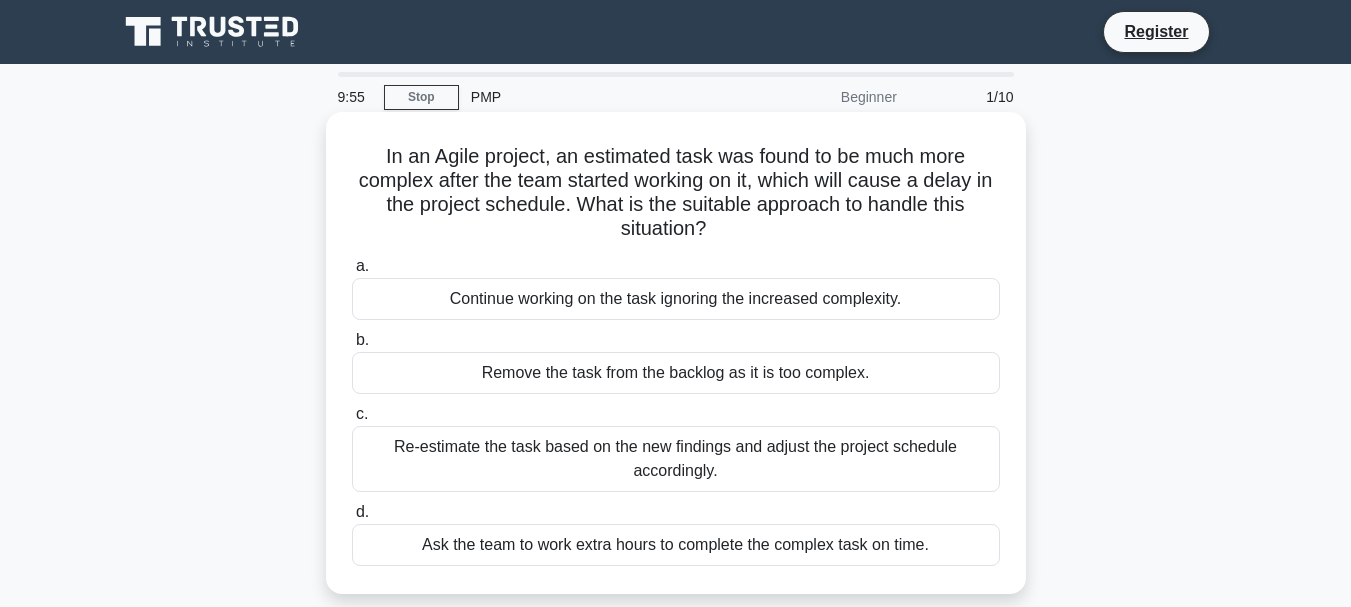 click on "In an Agile project, an estimated task was found to be much more complex after the team started working on it, which will cause a delay in the project schedule. What is the suitable approach to handle this situation?
.spinner_0XTQ{transform-origin:center;animation:spinner_y6GP .75s linear infinite}@keyframes spinner_y6GP{100%{transform:rotate(360deg)}}" at bounding box center [676, 193] 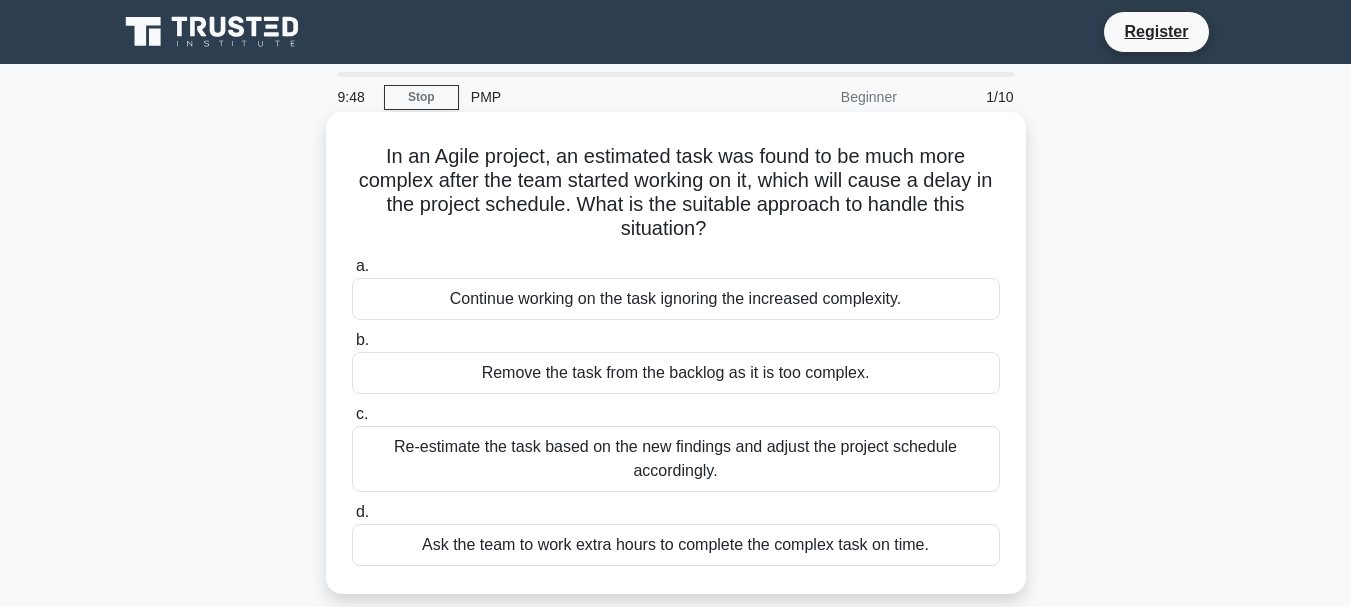 click on "In an Agile project, an estimated task was found to be much more complex after the team started working on it, which will cause a delay in the project schedule. What is the suitable approach to handle this situation?
.spinner_0XTQ{transform-origin:center;animation:spinner_y6GP .75s linear infinite}@keyframes spinner_y6GP{100%{transform:rotate(360deg)}}" at bounding box center (676, 193) 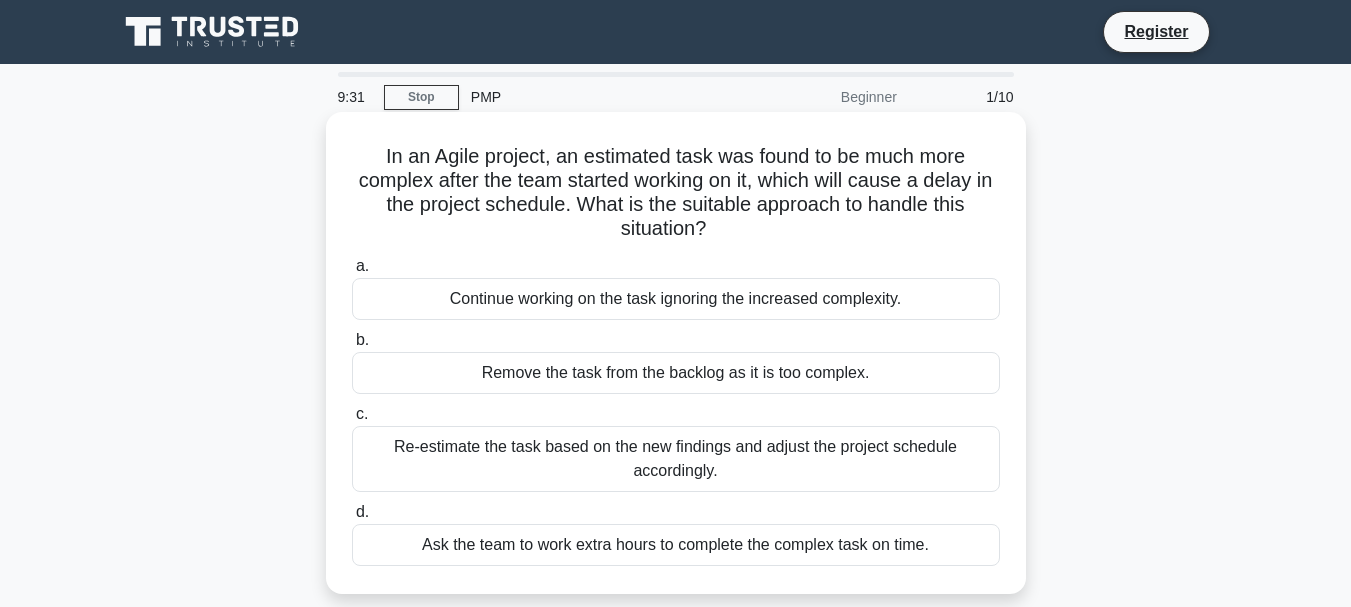 click on "Re-estimate the task based on the new findings and adjust the project schedule accordingly." at bounding box center (676, 459) 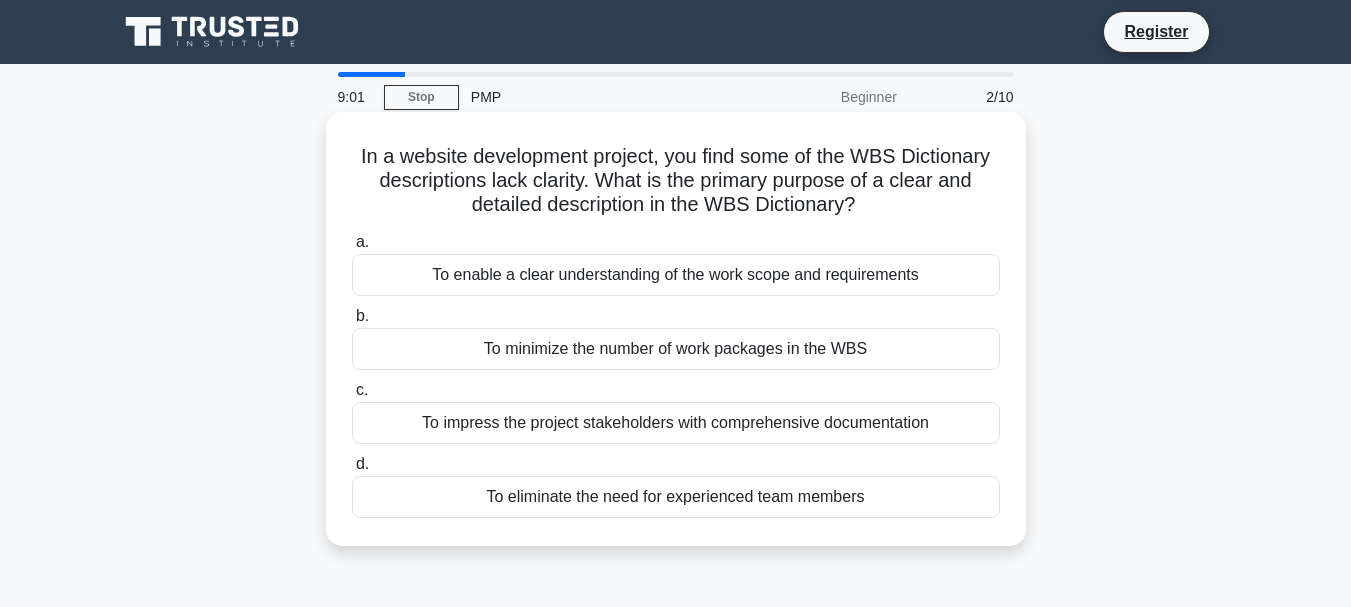 click on "To enable a clear understanding of the work scope and requirements" at bounding box center [676, 275] 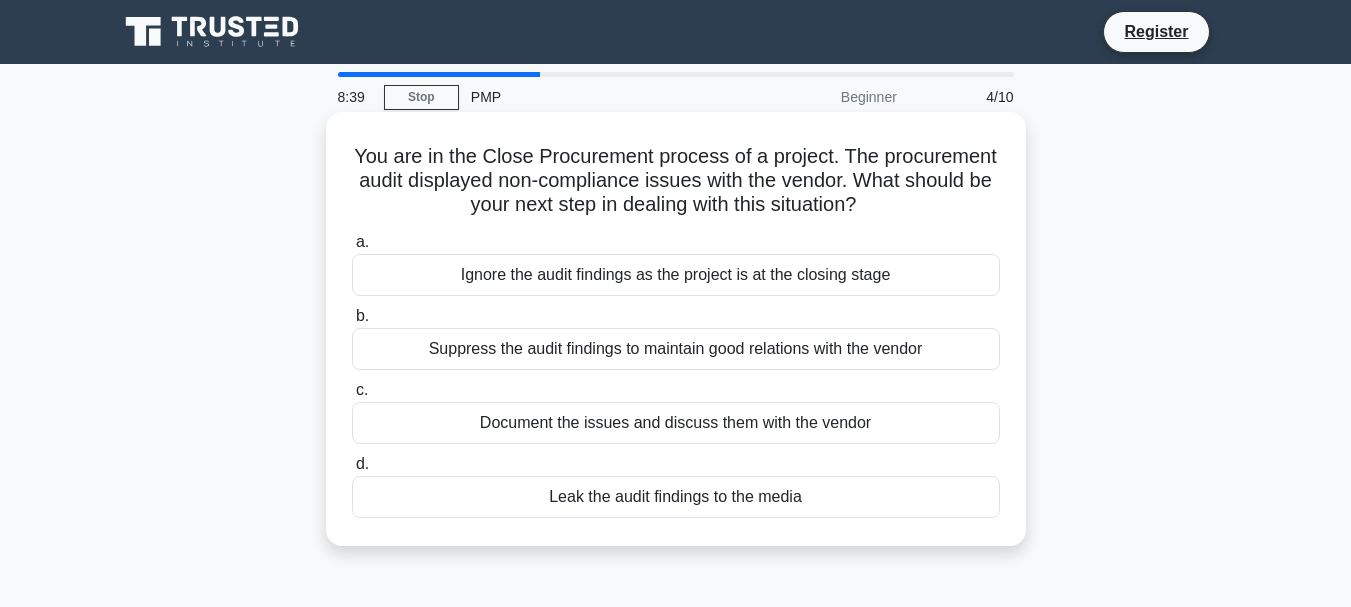 drag, startPoint x: 759, startPoint y: 268, endPoint x: 726, endPoint y: 430, distance: 165.32695 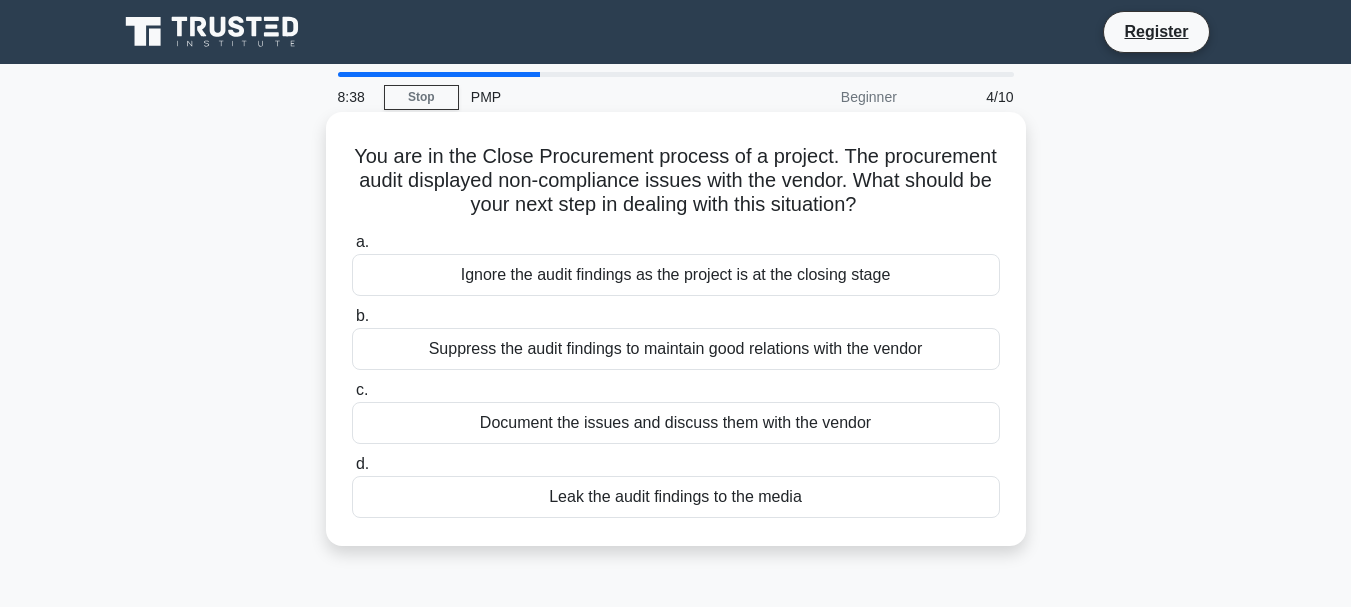 click on "Document the issues and discuss them with the vendor" at bounding box center (676, 423) 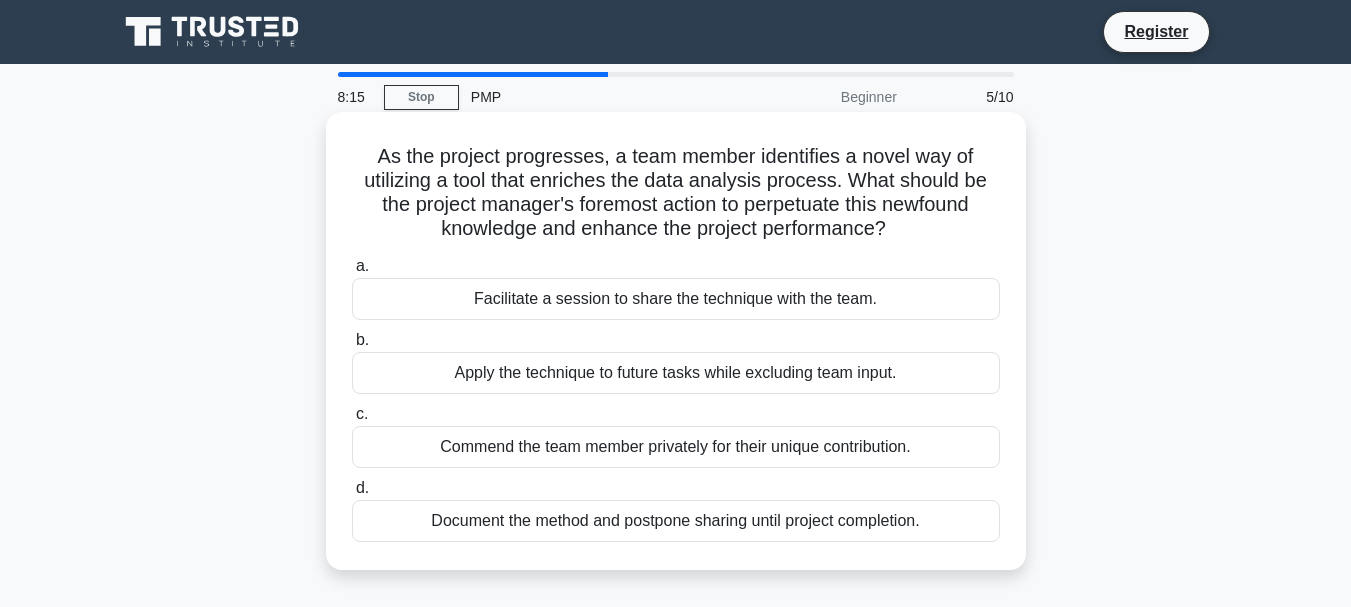 click on "Document the method and postpone sharing until project completion." at bounding box center (676, 521) 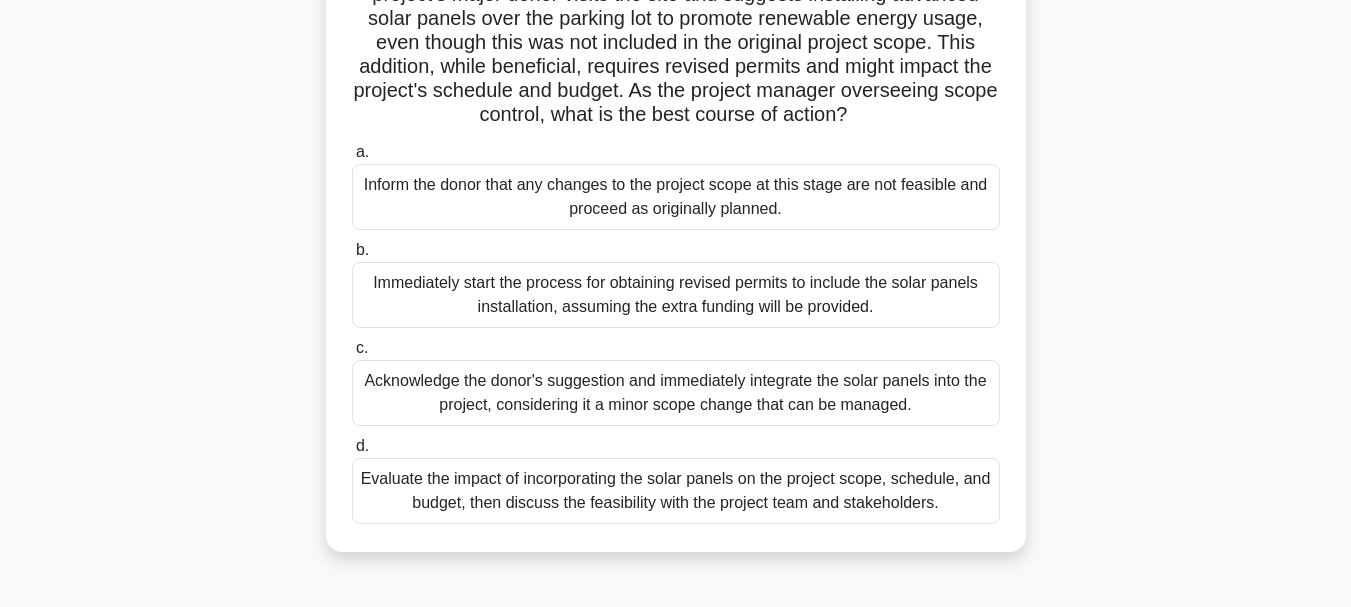 scroll, scrollTop: 181, scrollLeft: 0, axis: vertical 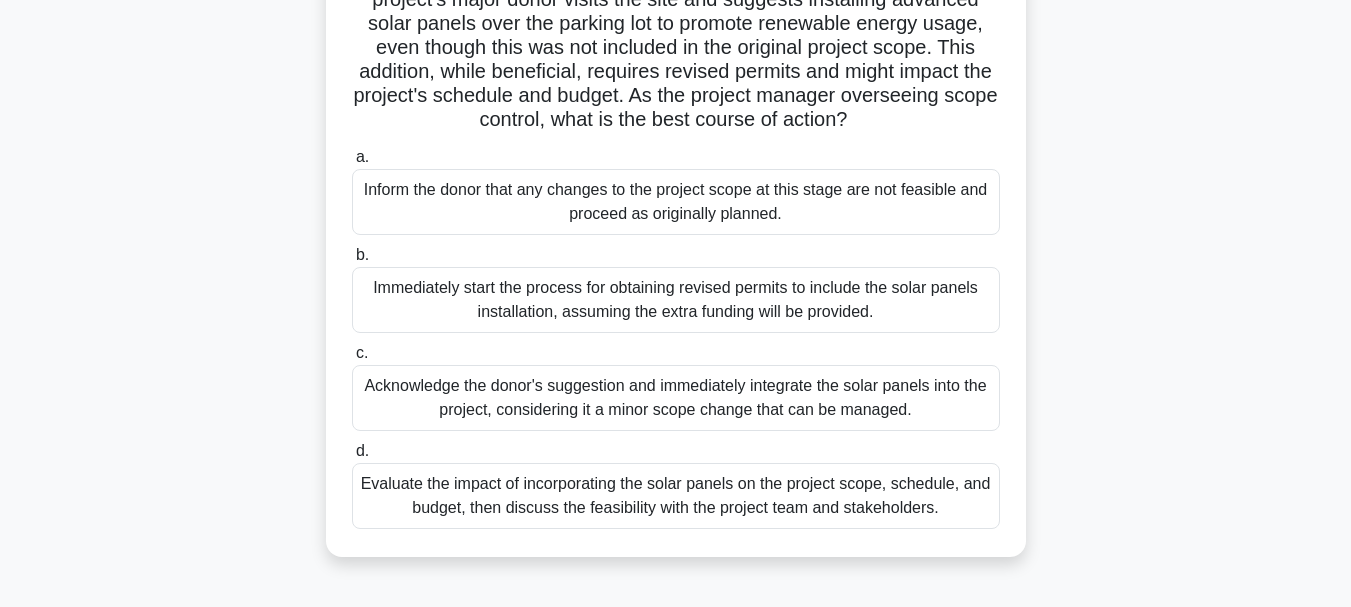 click on "Evaluate the impact of incorporating the solar panels on the project scope, schedule, and budget, then discuss the feasibility with the project team and stakeholders." at bounding box center [676, 496] 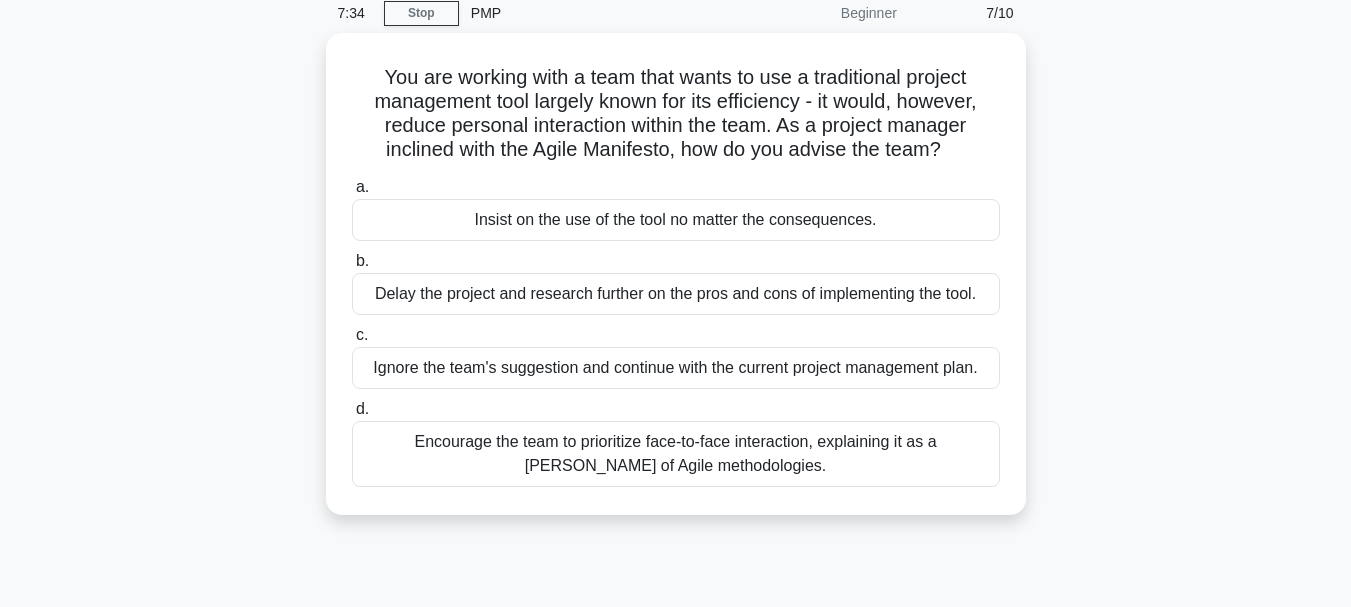 scroll, scrollTop: 0, scrollLeft: 0, axis: both 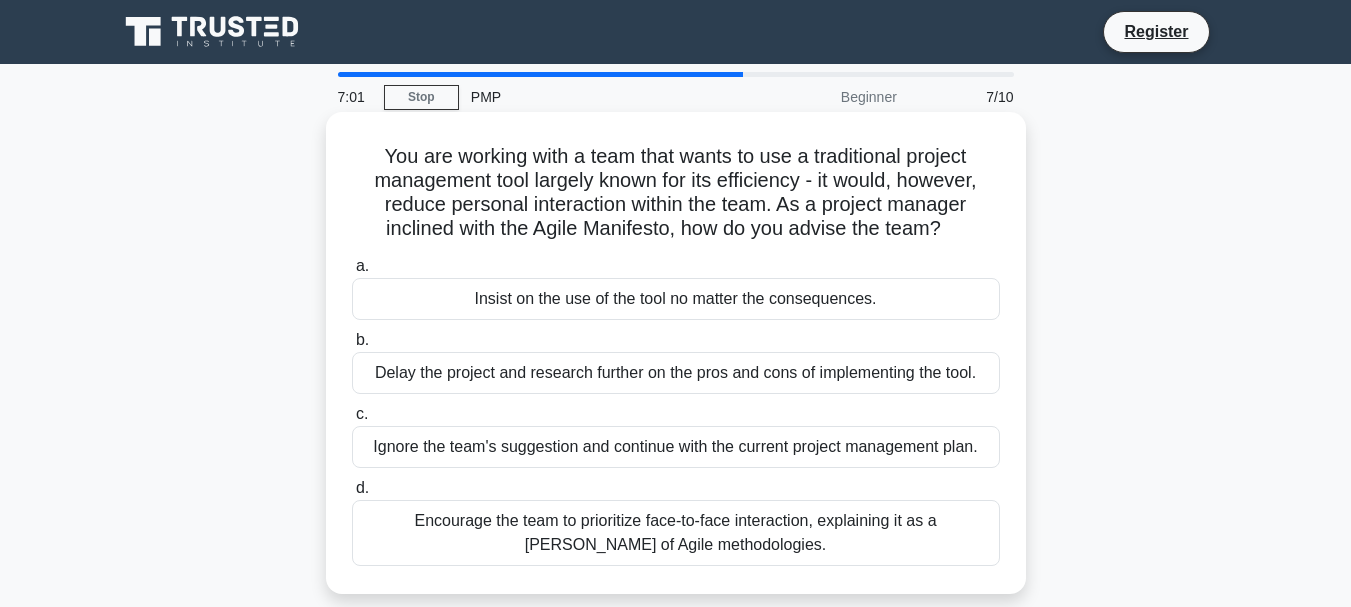 click on "Encourage the team to prioritize face-to-face interaction, explaining it as a tenet of Agile methodologies." at bounding box center (676, 533) 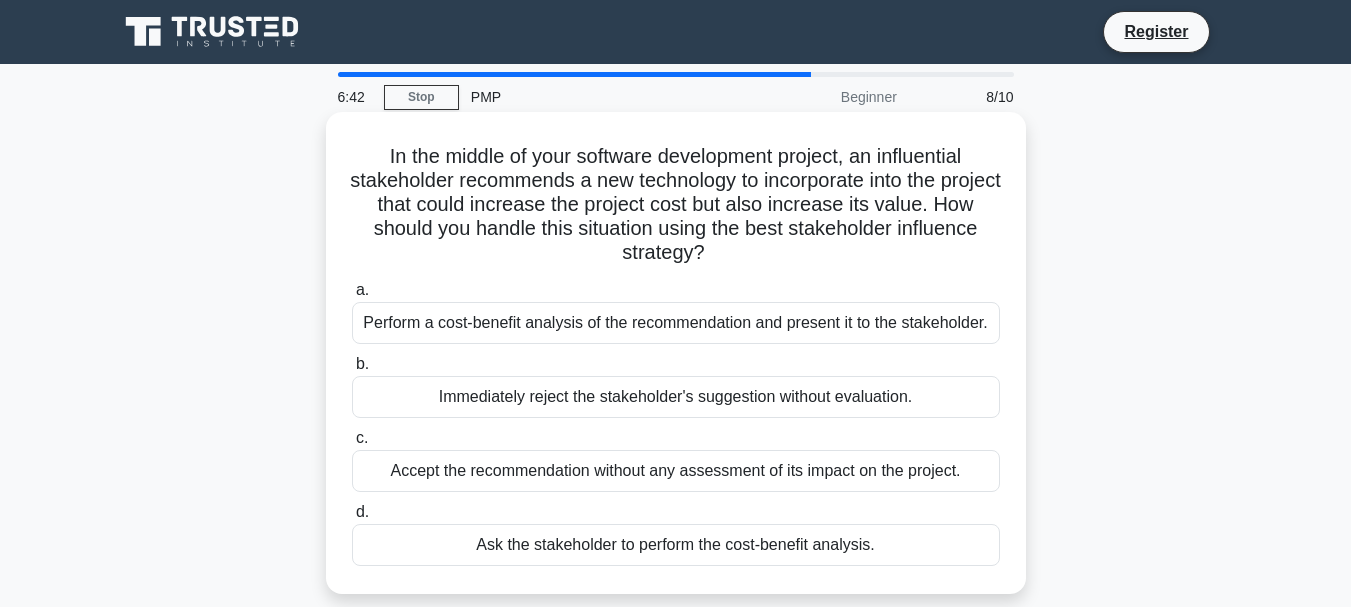 click on "Perform a cost-benefit analysis of the recommendation and present it to the stakeholder." at bounding box center [676, 323] 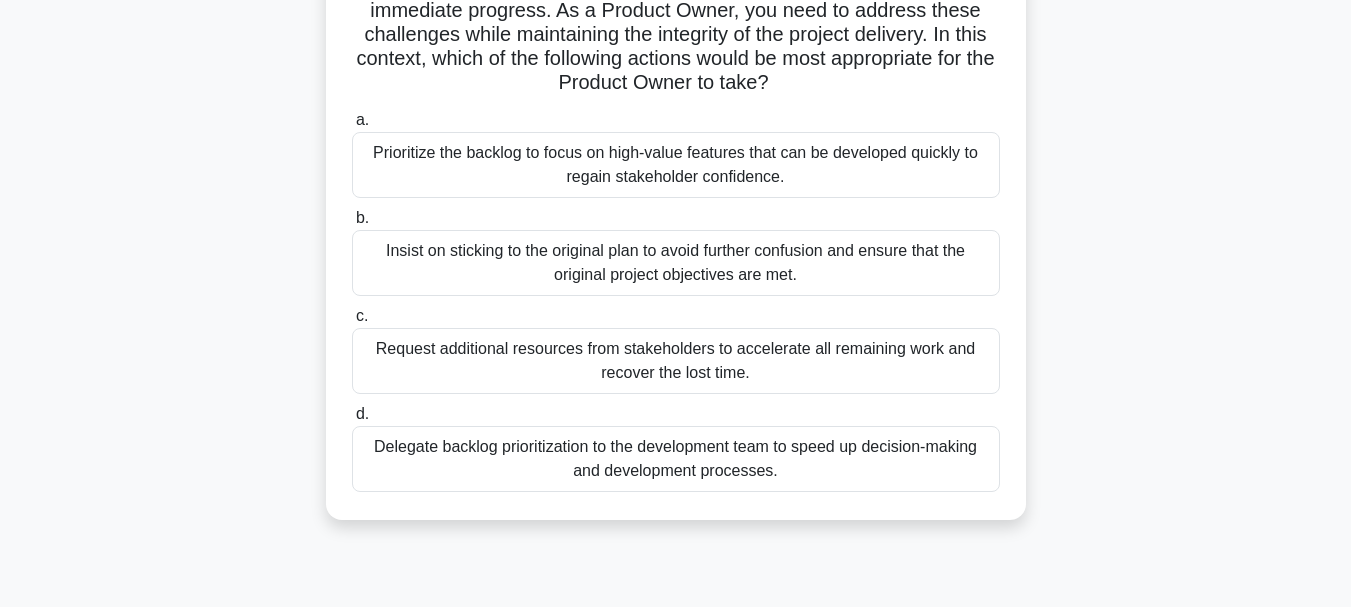 scroll, scrollTop: 292, scrollLeft: 0, axis: vertical 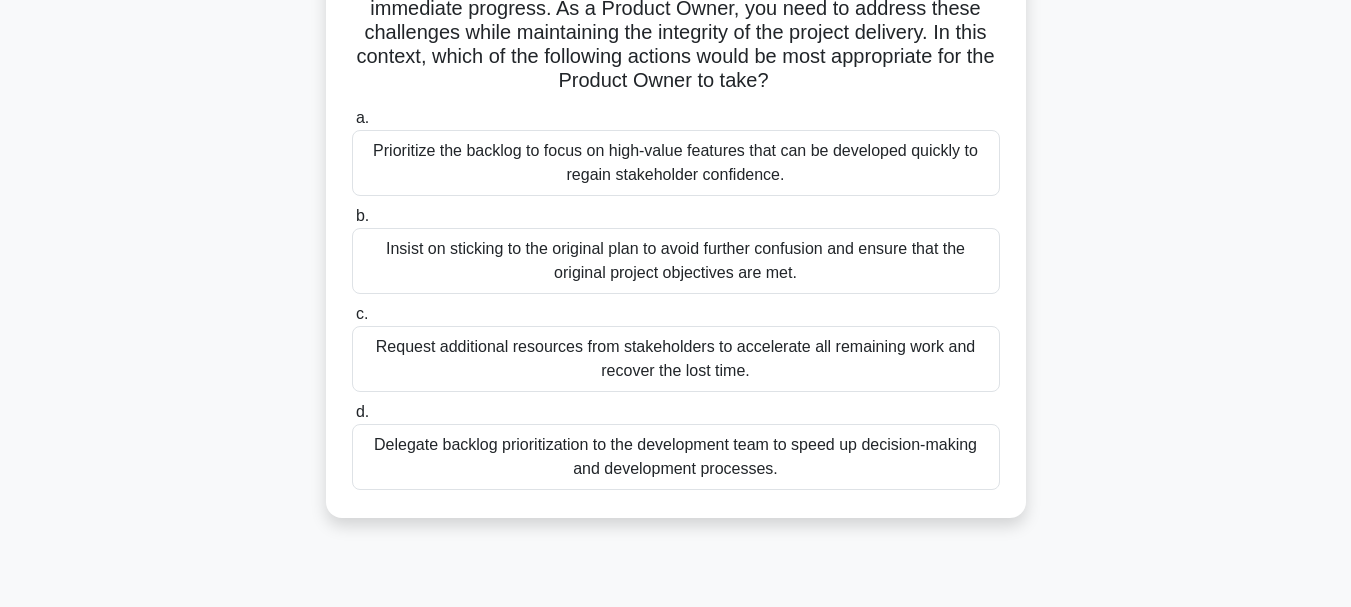 click on "Prioritize the backlog to focus on high-value features that can be developed quickly to regain stakeholder confidence." at bounding box center (676, 163) 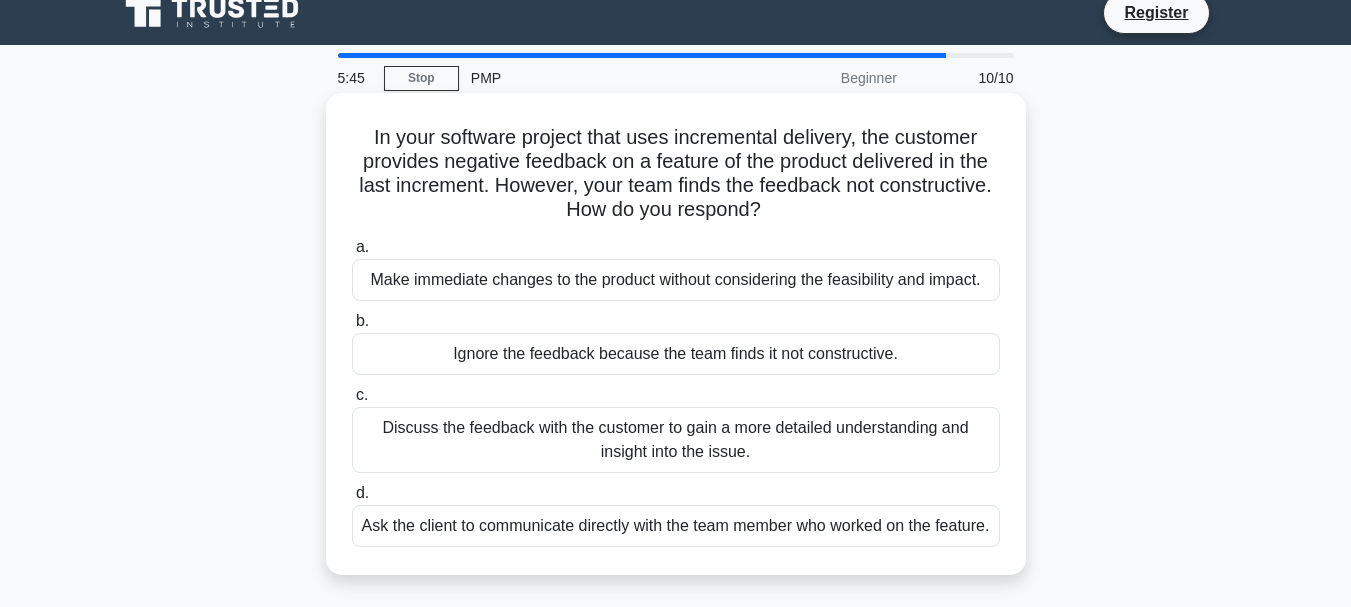 scroll, scrollTop: 0, scrollLeft: 0, axis: both 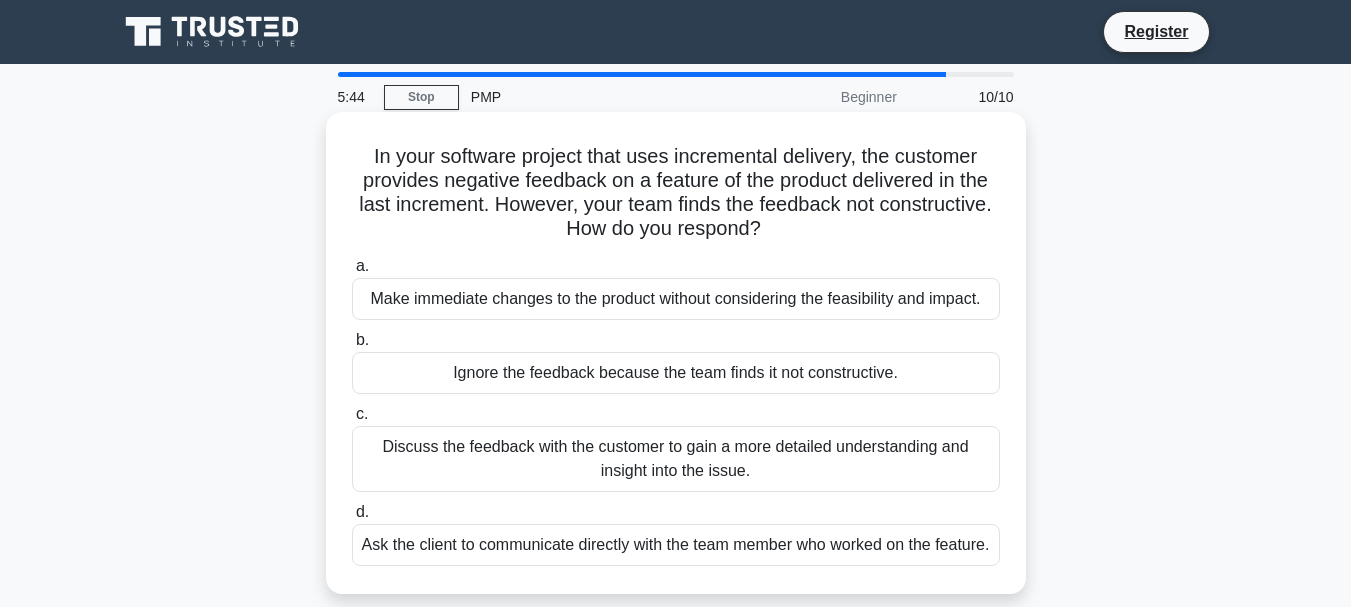 click on "b.
Ignore the feedback because the team finds it not constructive." at bounding box center [676, 361] 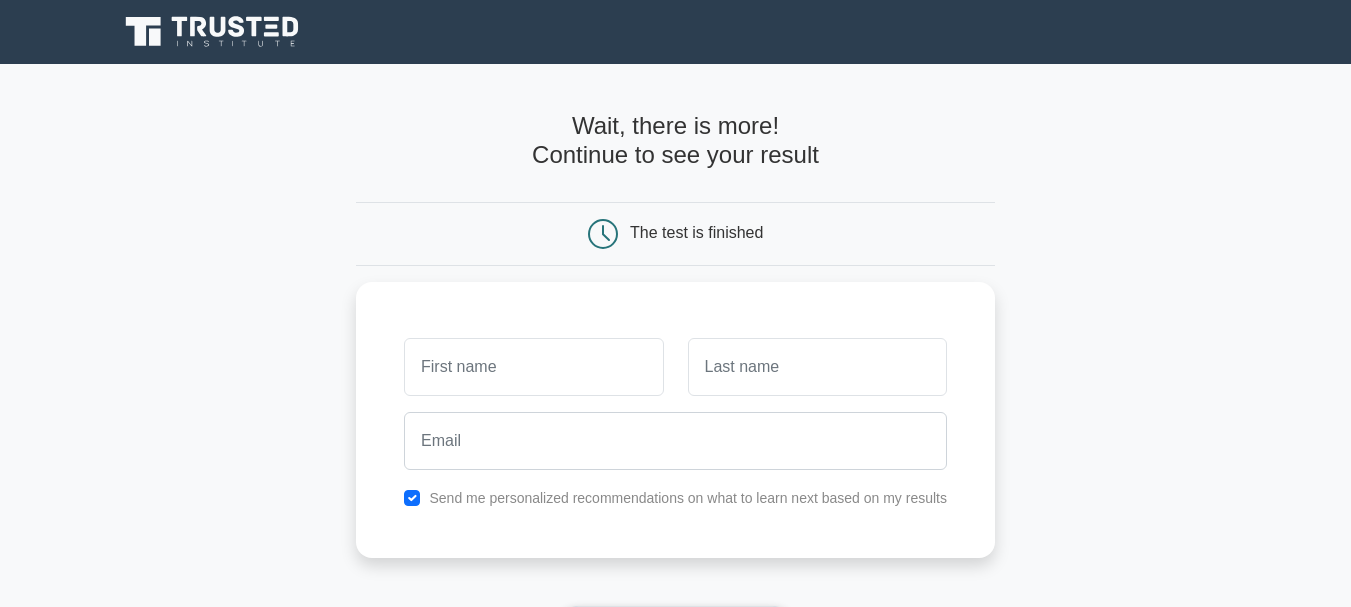 scroll, scrollTop: 0, scrollLeft: 0, axis: both 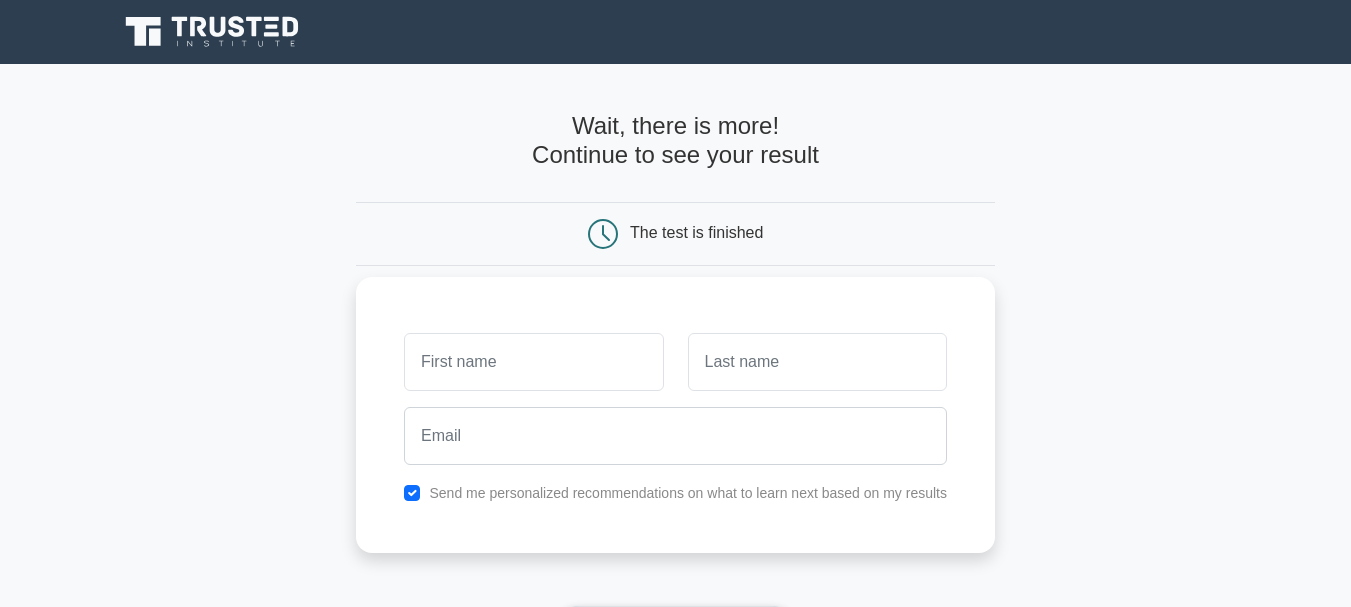 click at bounding box center [533, 362] 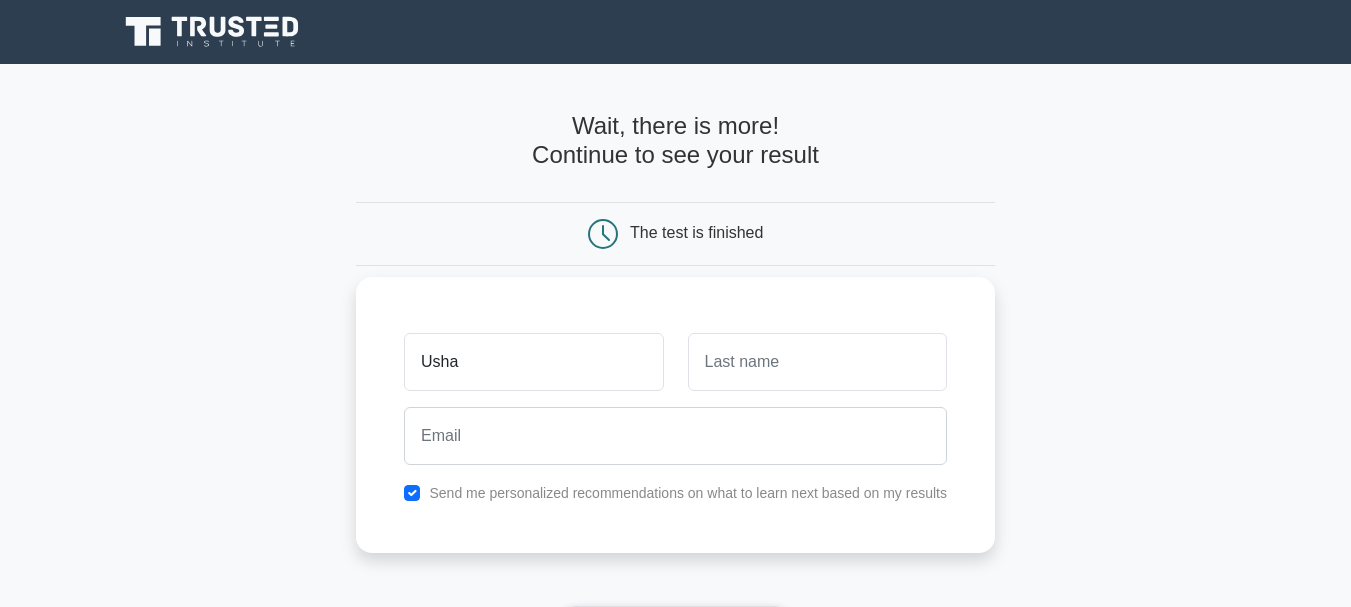 type on "Usha" 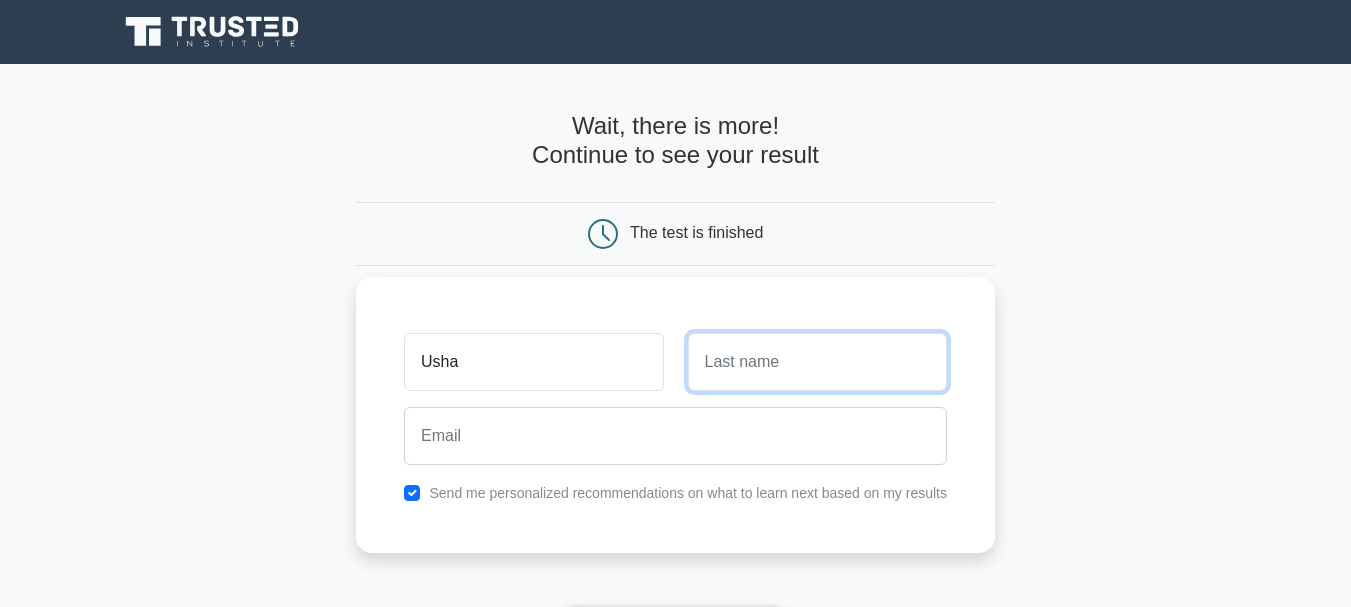 click at bounding box center [817, 362] 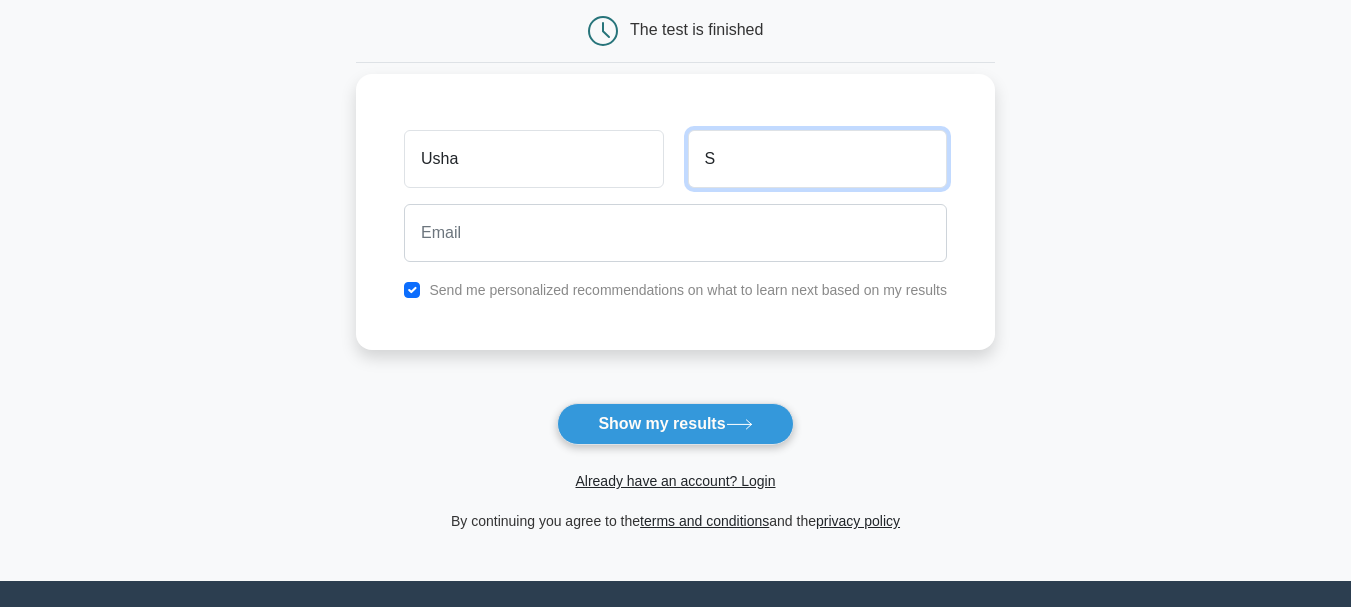 scroll, scrollTop: 205, scrollLeft: 0, axis: vertical 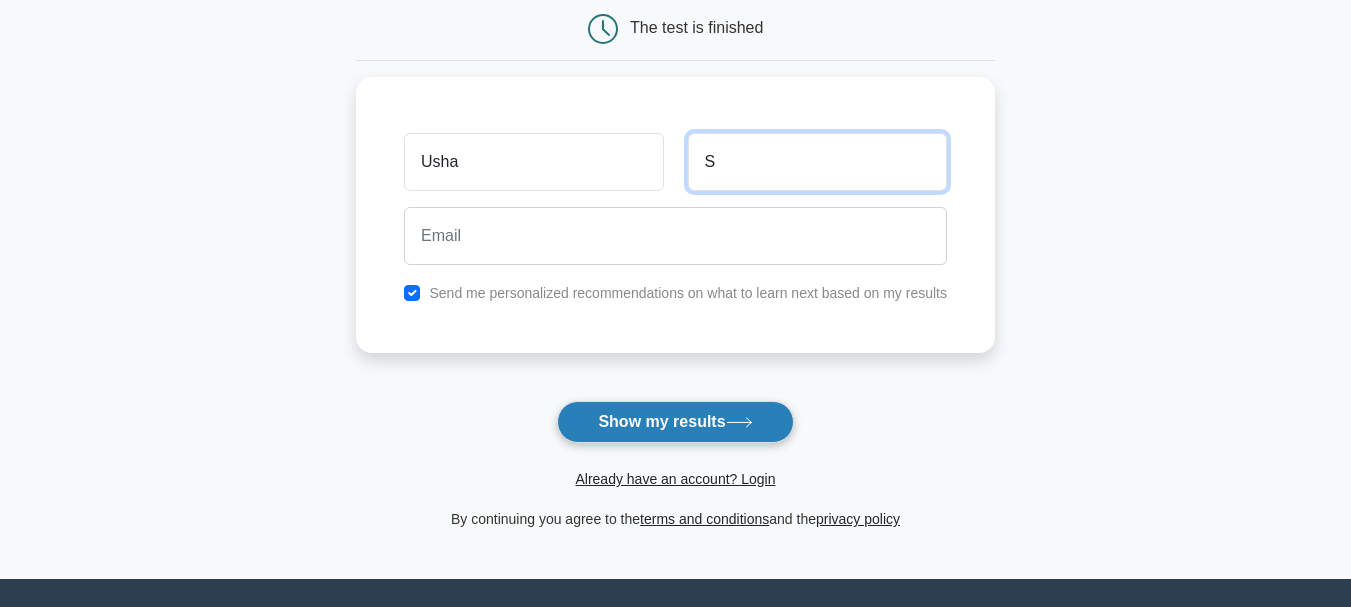 type on "S" 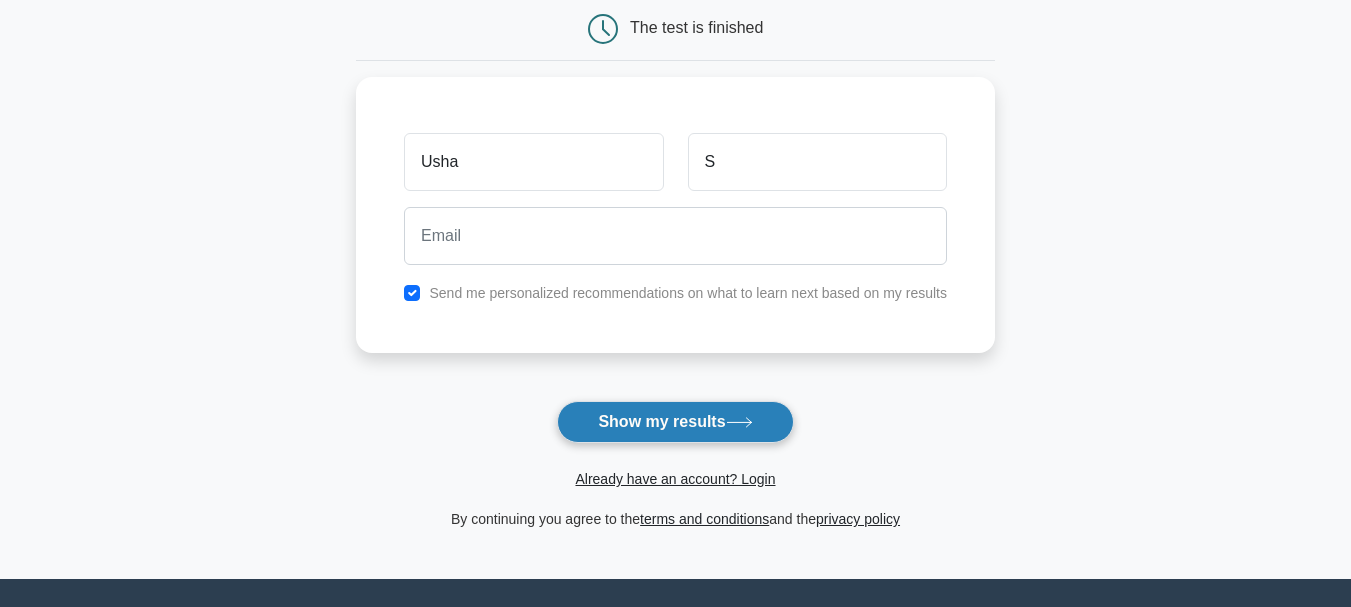 click 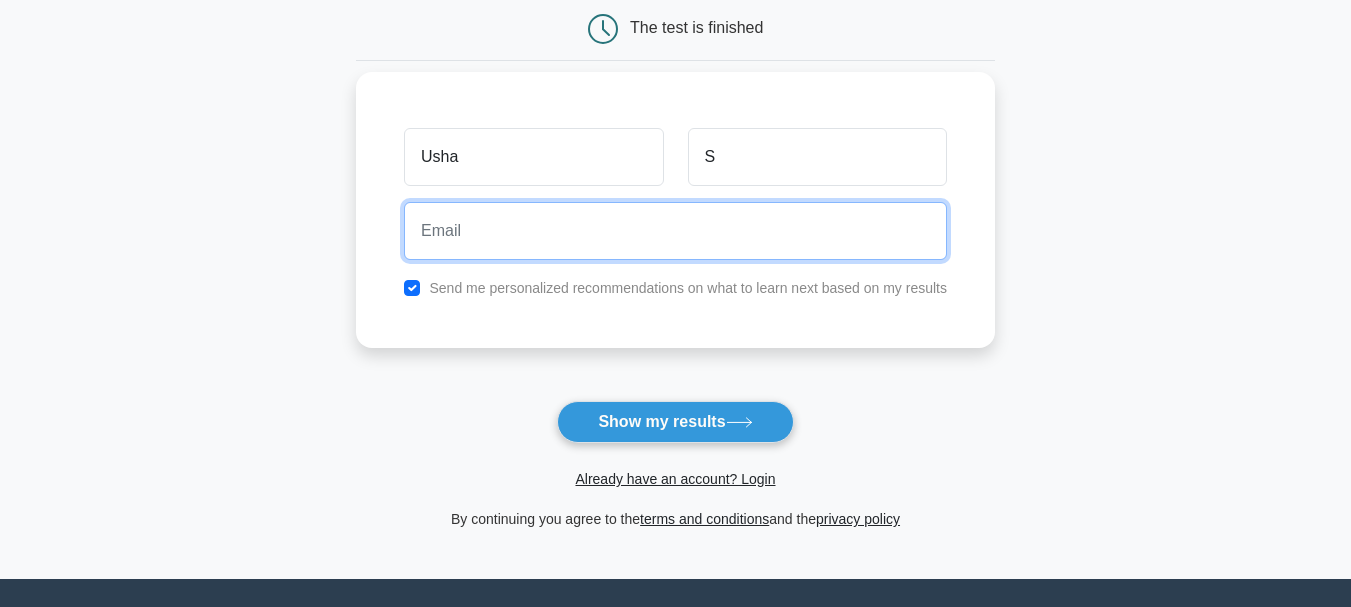 click at bounding box center (675, 231) 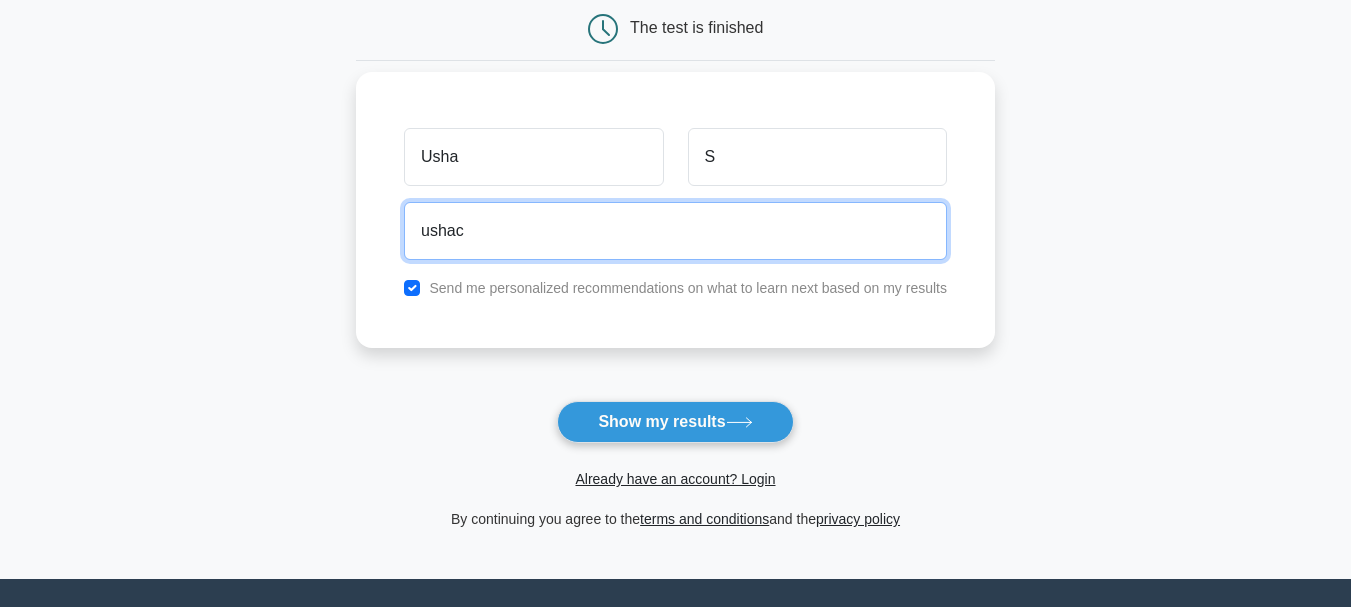 type on "ushacool93@gmail.com" 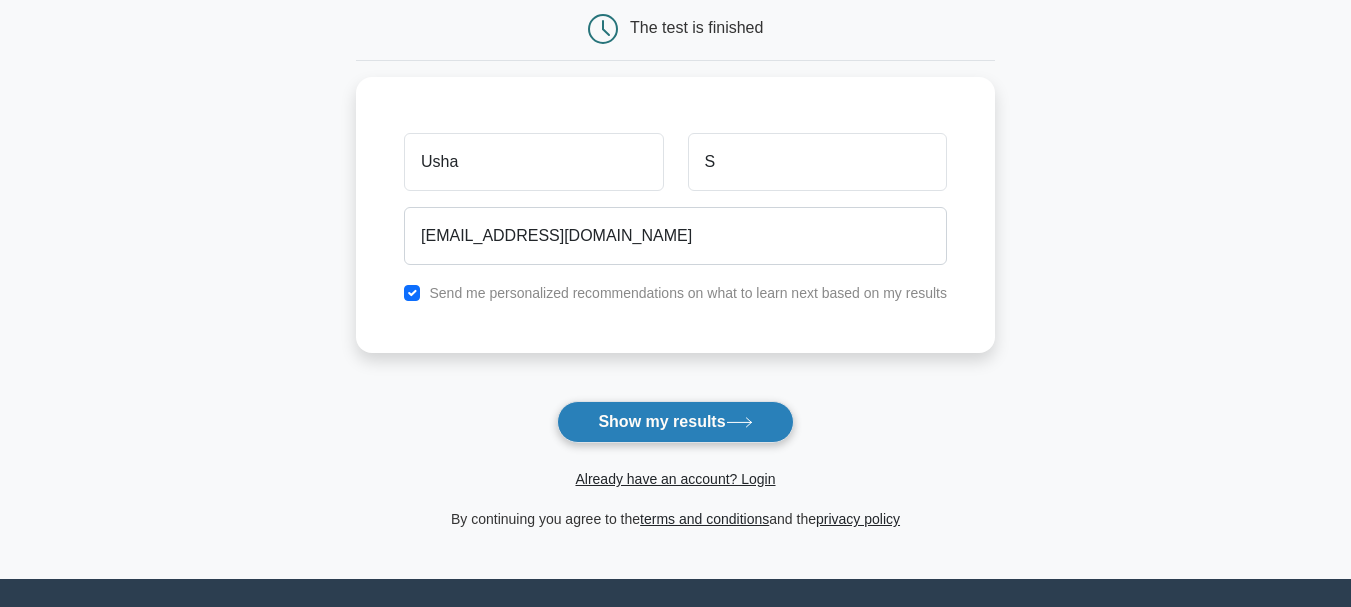 click on "Show my results" at bounding box center [675, 422] 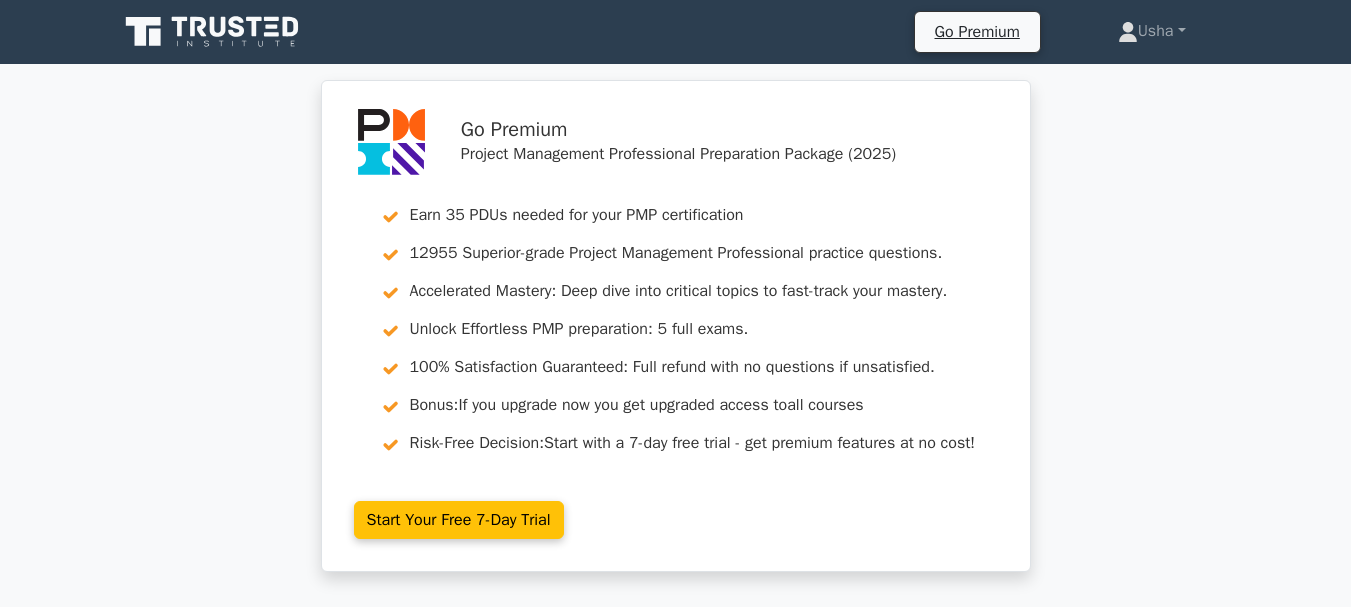 scroll, scrollTop: 0, scrollLeft: 0, axis: both 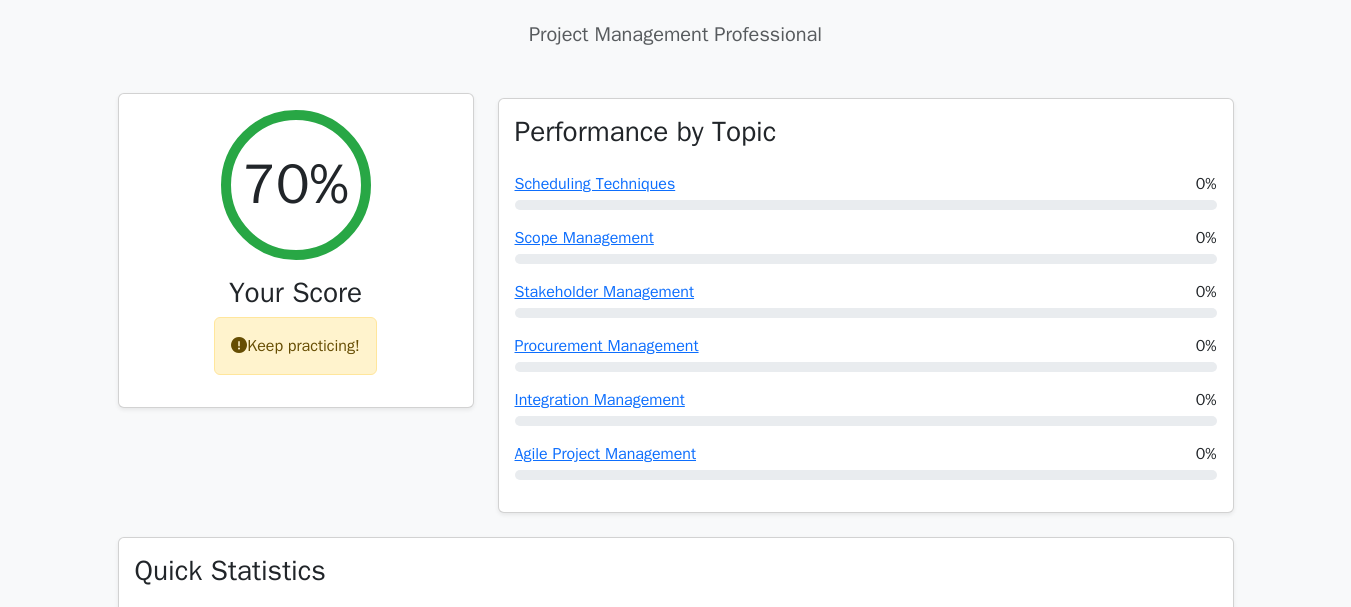 click on "Keep practicing!" at bounding box center (295, 346) 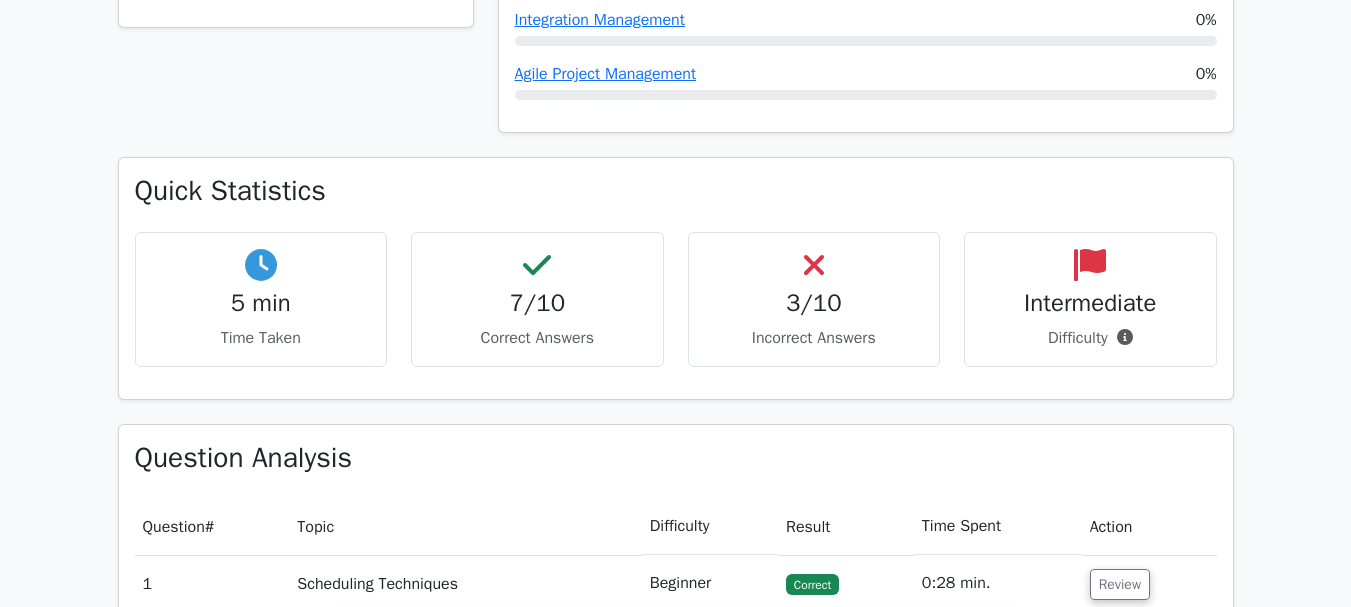 scroll, scrollTop: 1098, scrollLeft: 0, axis: vertical 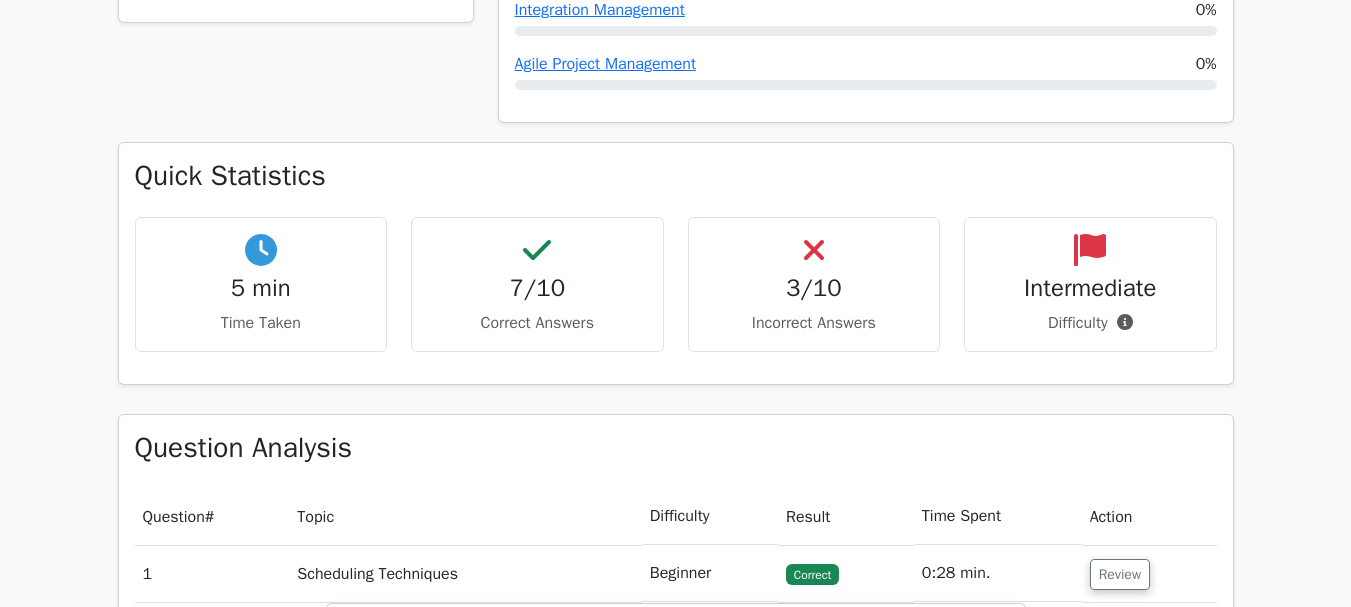 click on "3/10
Incorrect Answers" at bounding box center (814, 284) 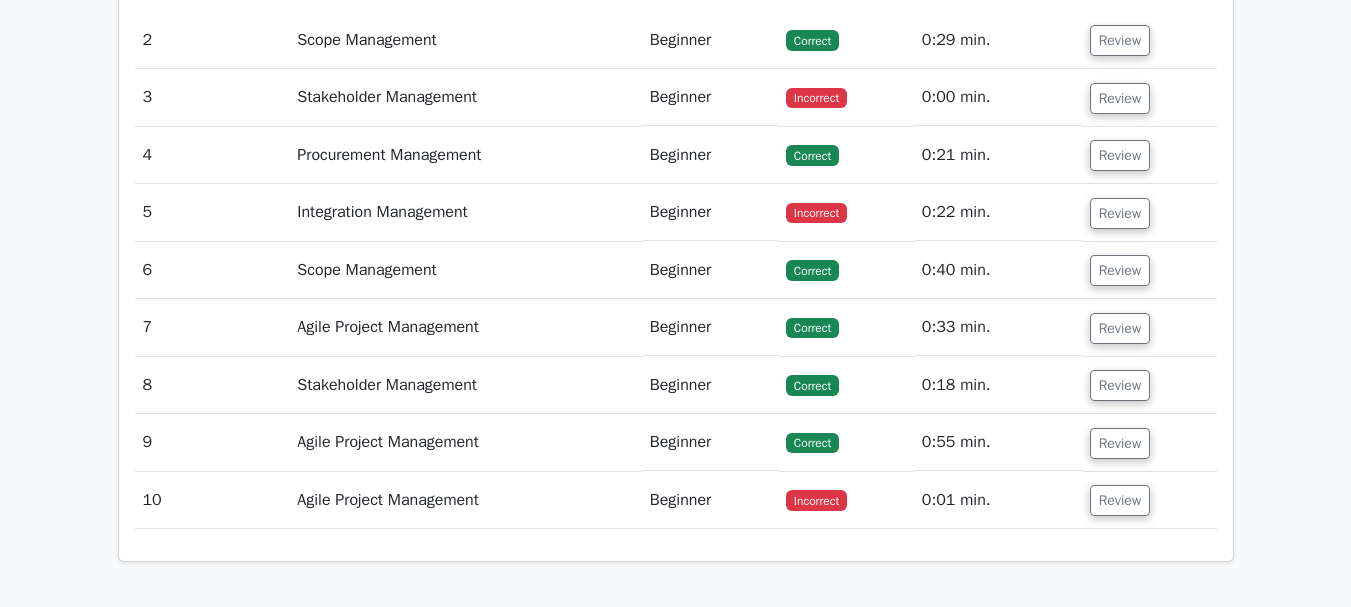 scroll, scrollTop: 2463, scrollLeft: 0, axis: vertical 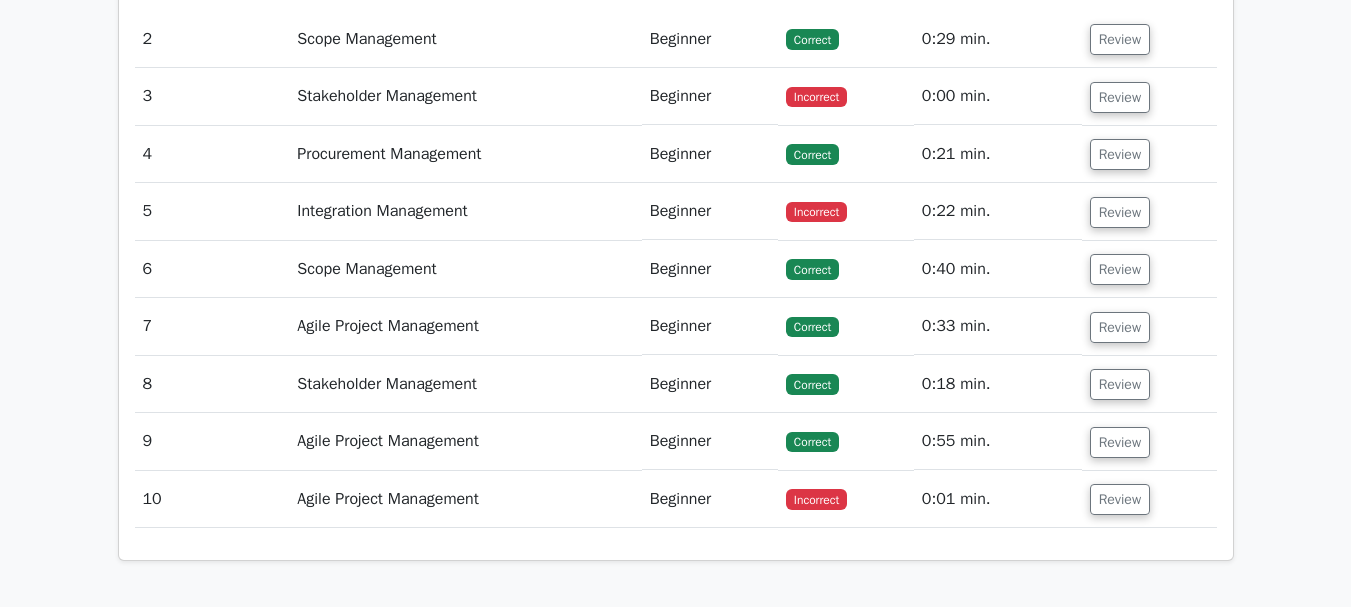 click on "Stakeholder Management" at bounding box center [465, 96] 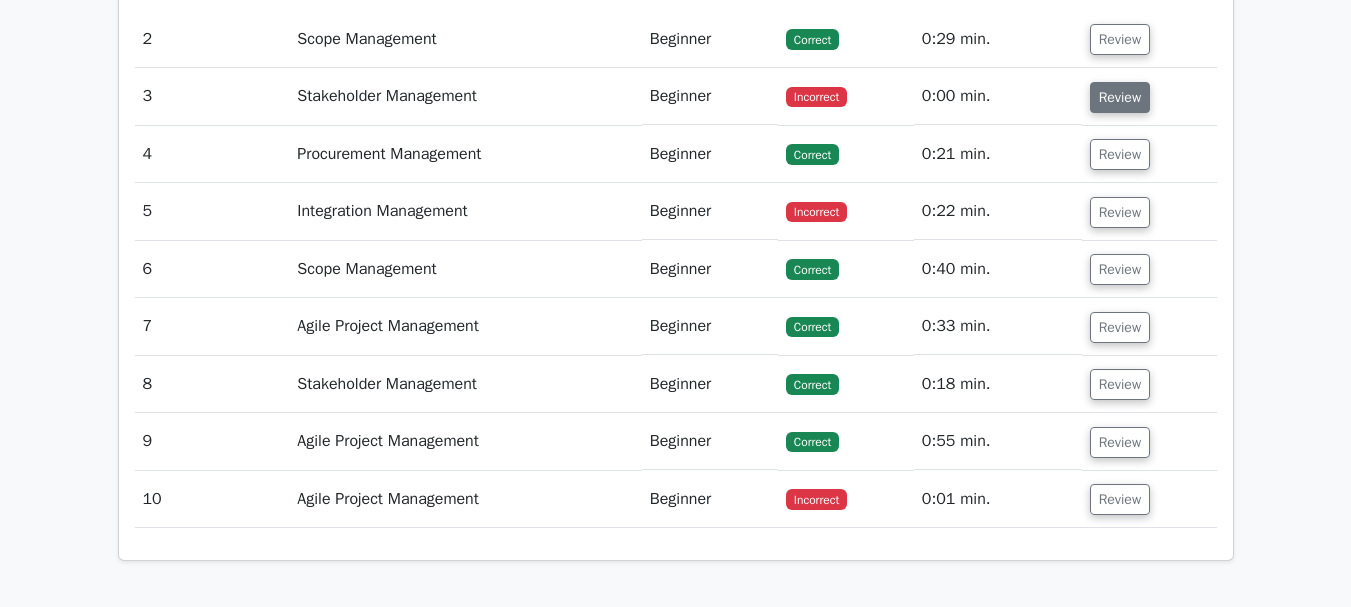 click on "Review" at bounding box center [1120, 97] 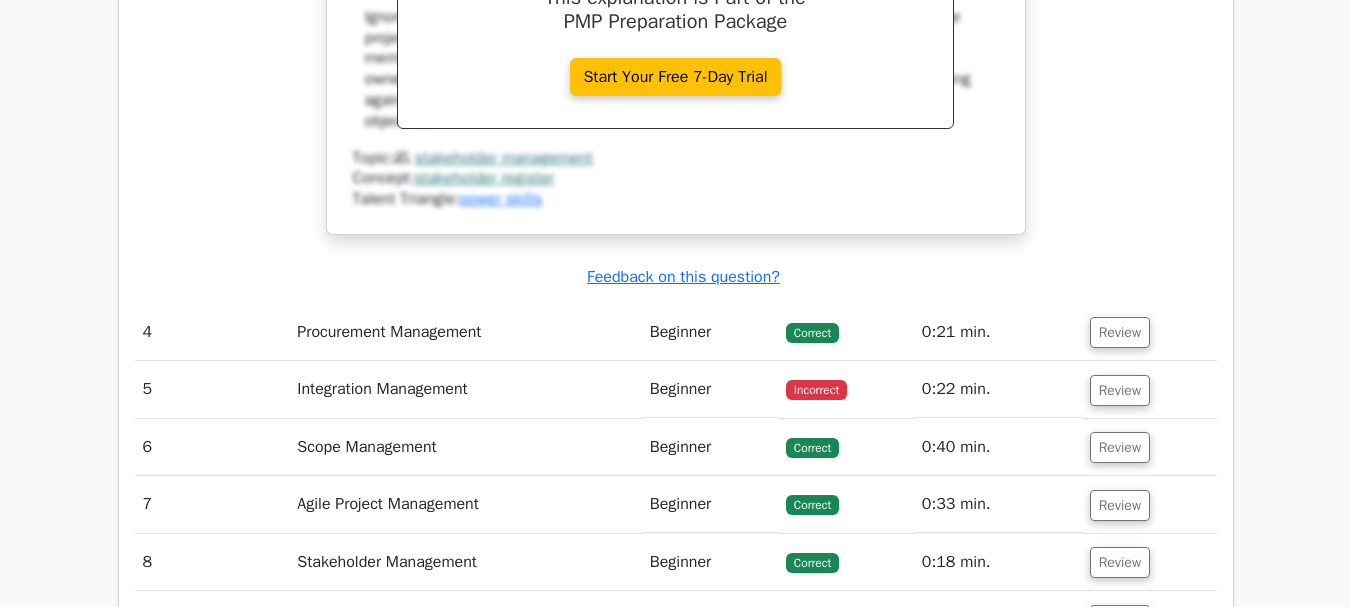 scroll, scrollTop: 3178, scrollLeft: 0, axis: vertical 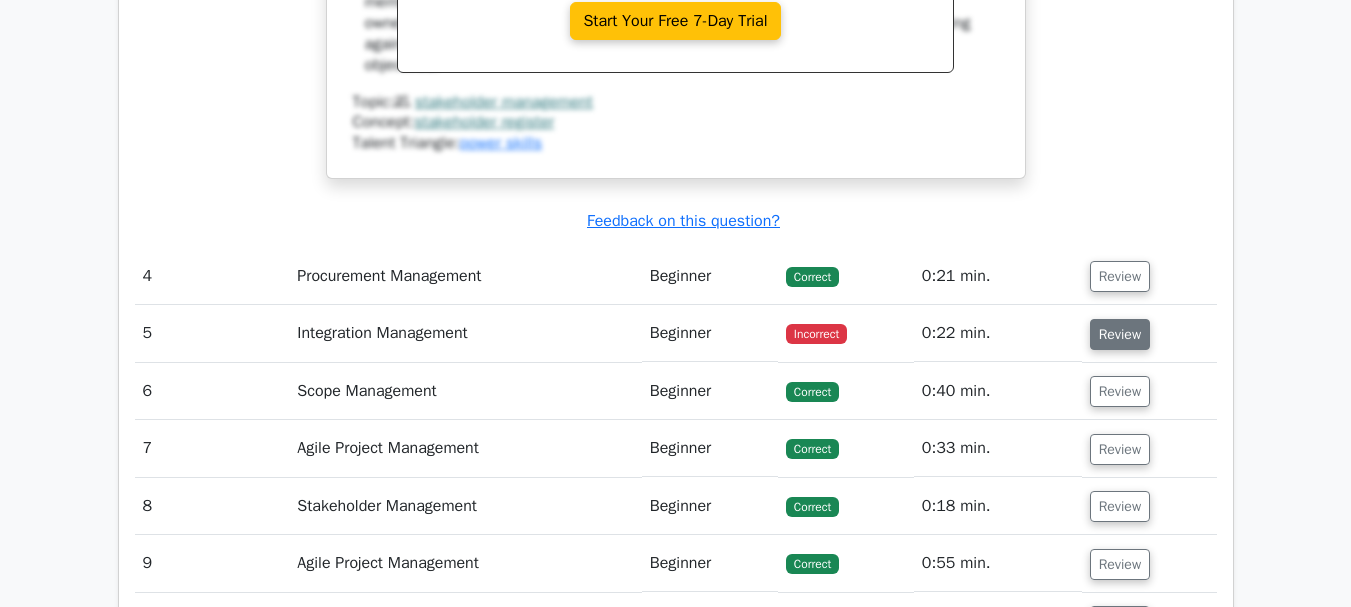 click on "Review" at bounding box center (1120, 334) 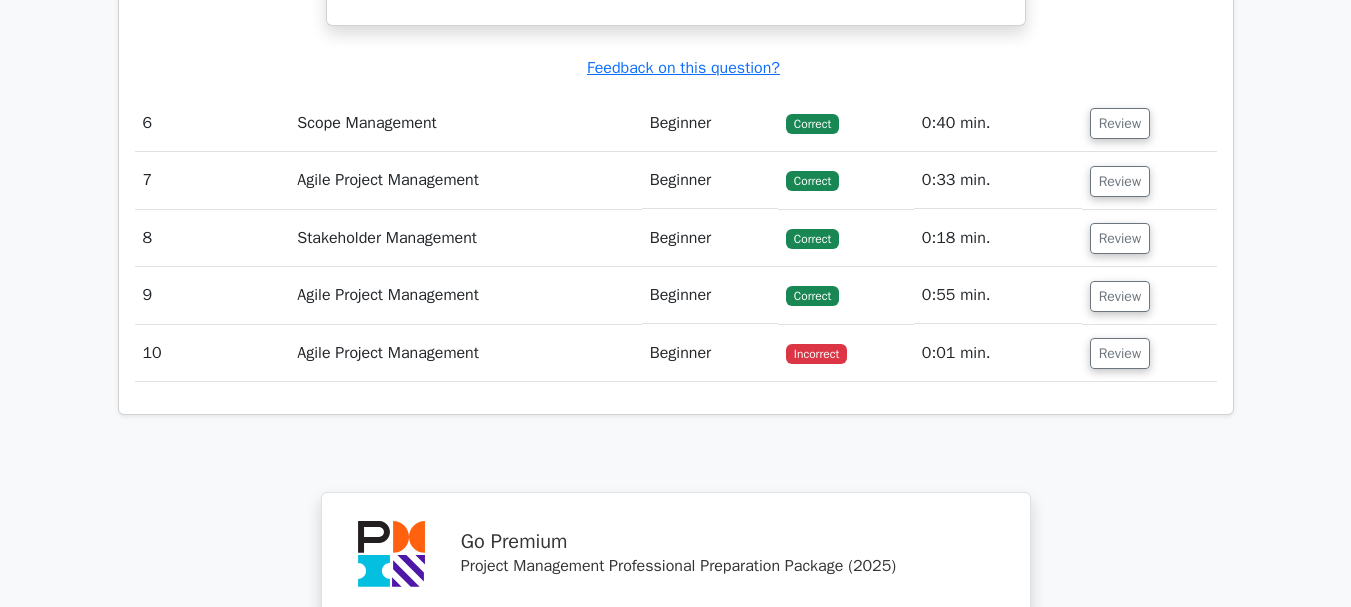 scroll, scrollTop: 4508, scrollLeft: 0, axis: vertical 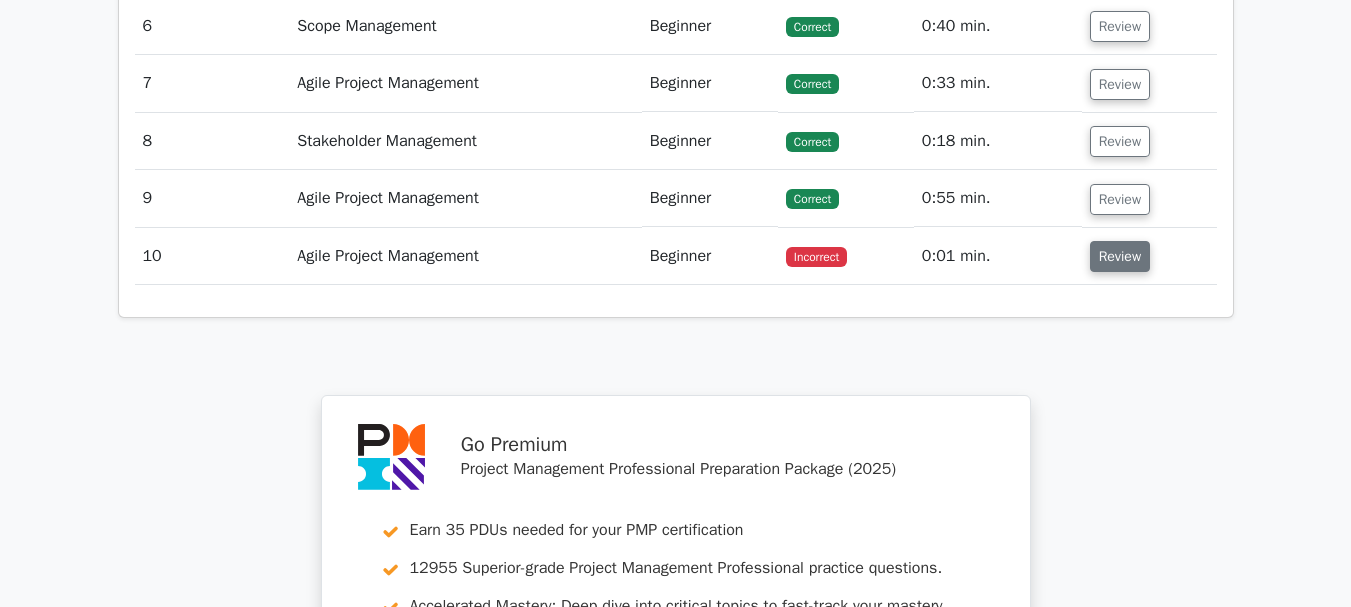click on "Review" at bounding box center (1120, 256) 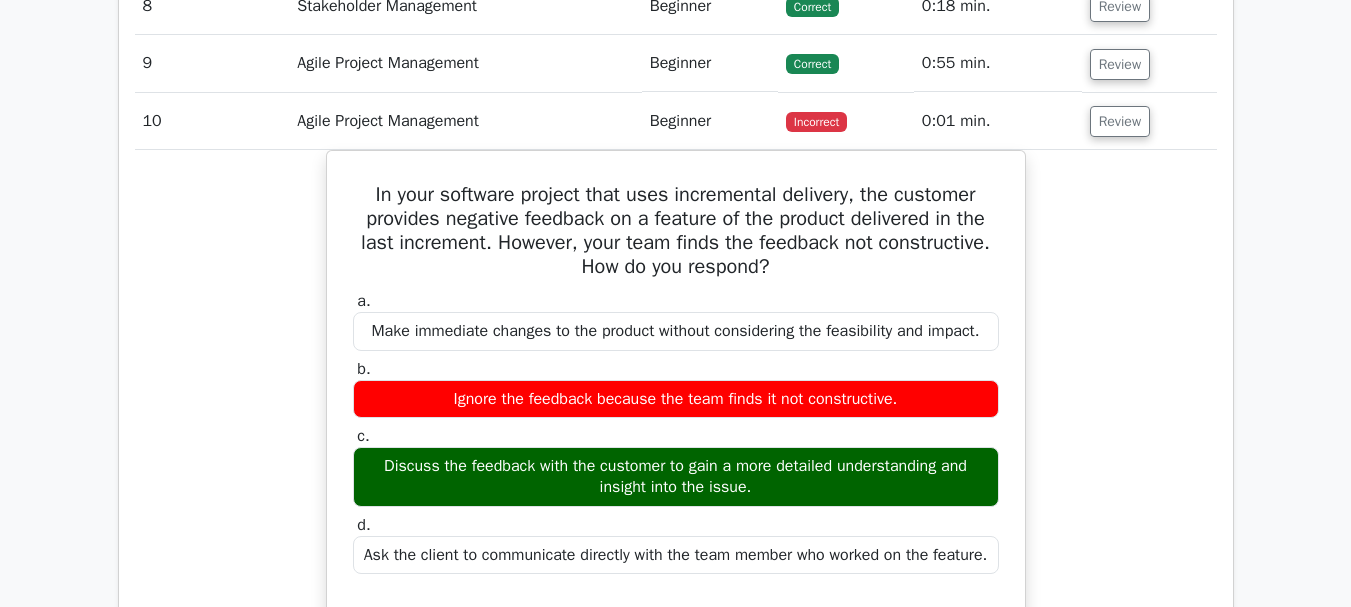 scroll, scrollTop: 4728, scrollLeft: 0, axis: vertical 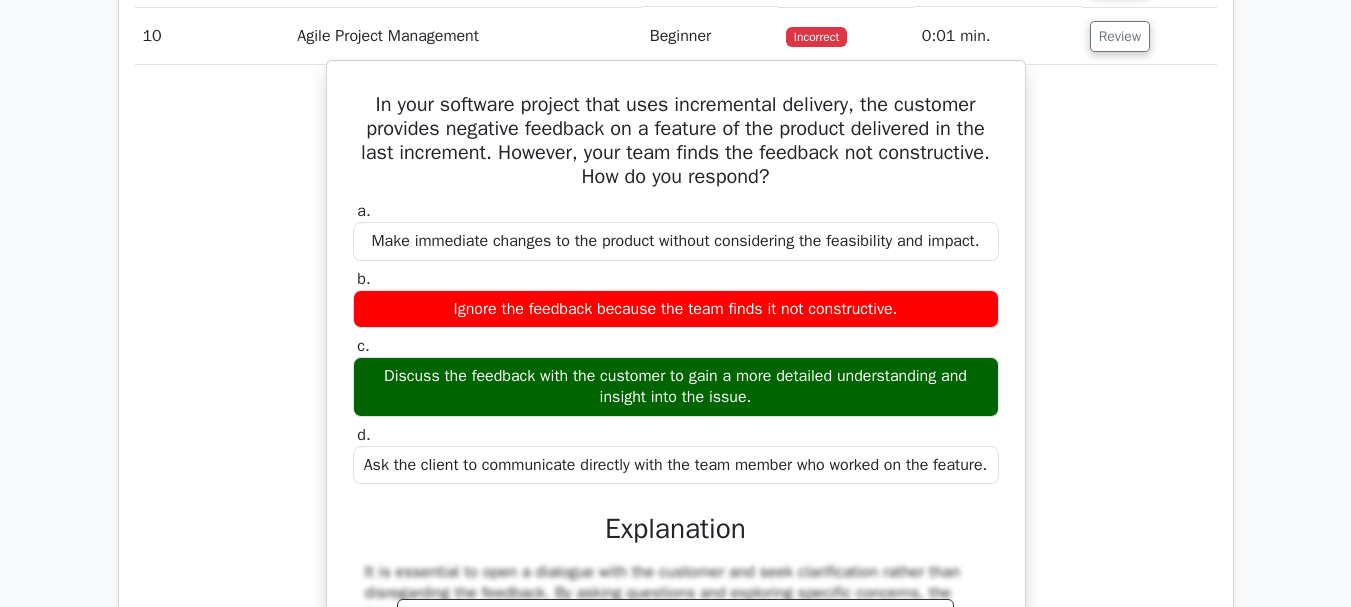 click on "Discuss the feedback with the customer to gain a more detailed understanding and insight into the issue." at bounding box center (676, 387) 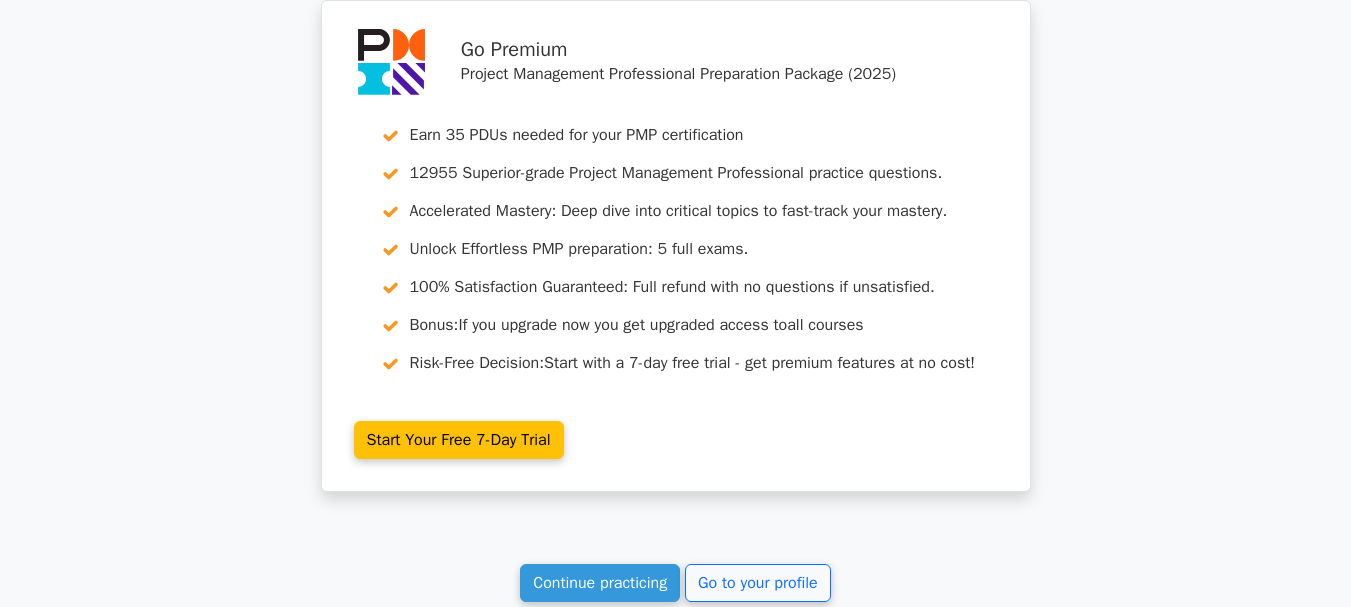scroll, scrollTop: 5807, scrollLeft: 0, axis: vertical 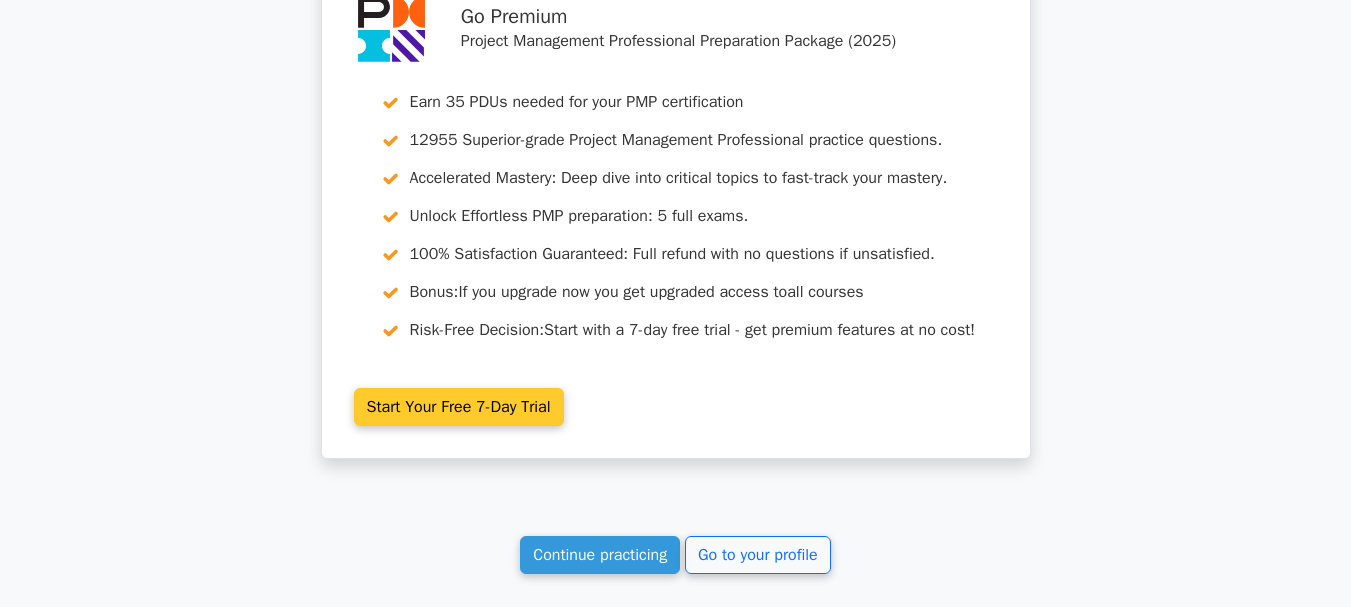 click on "Start Your Free 7-Day Trial" at bounding box center (459, 407) 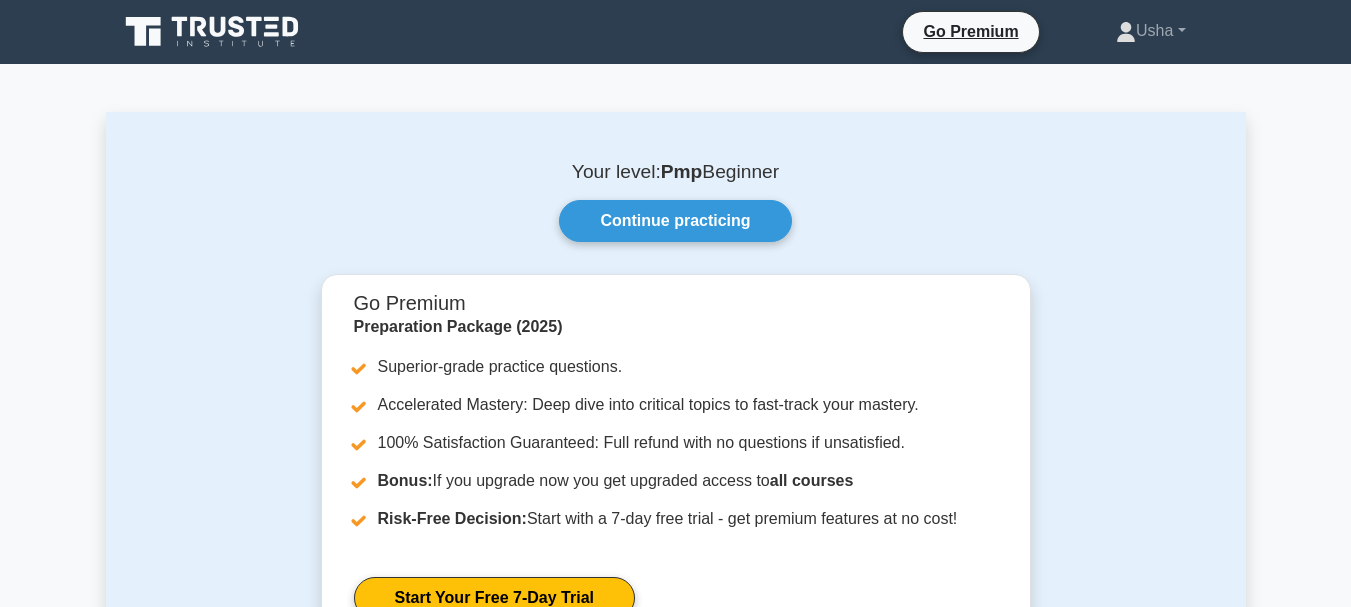 scroll, scrollTop: 0, scrollLeft: 0, axis: both 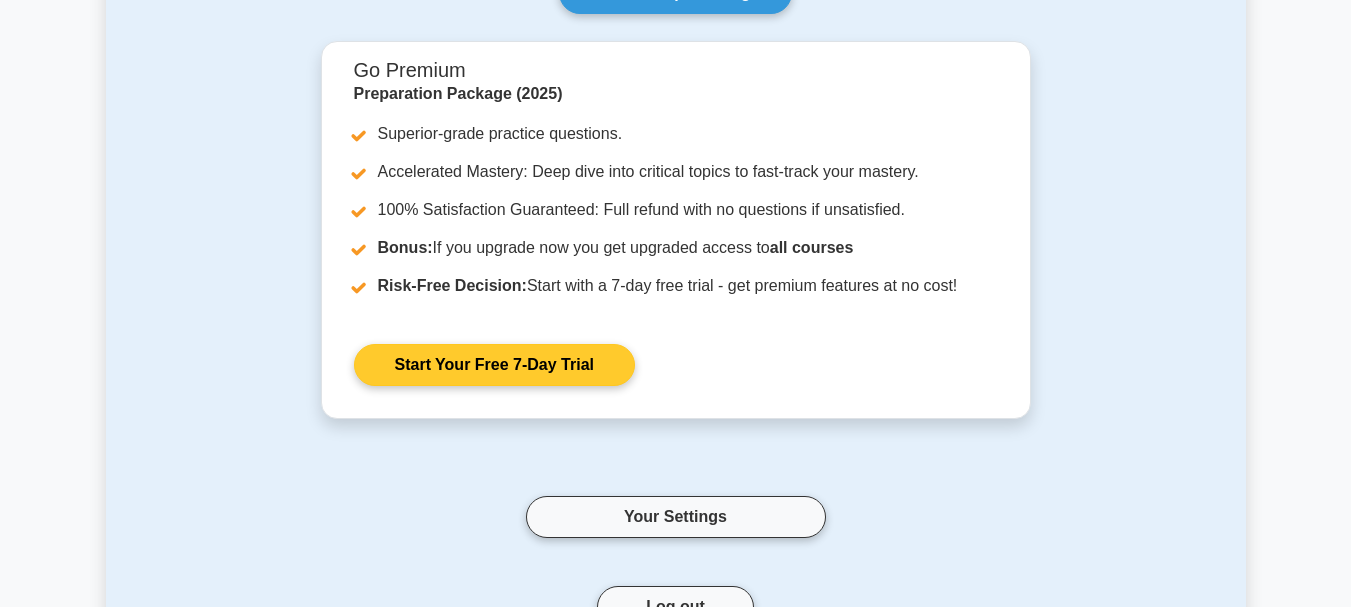 click on "Start Your Free 7-Day Trial" at bounding box center [494, 365] 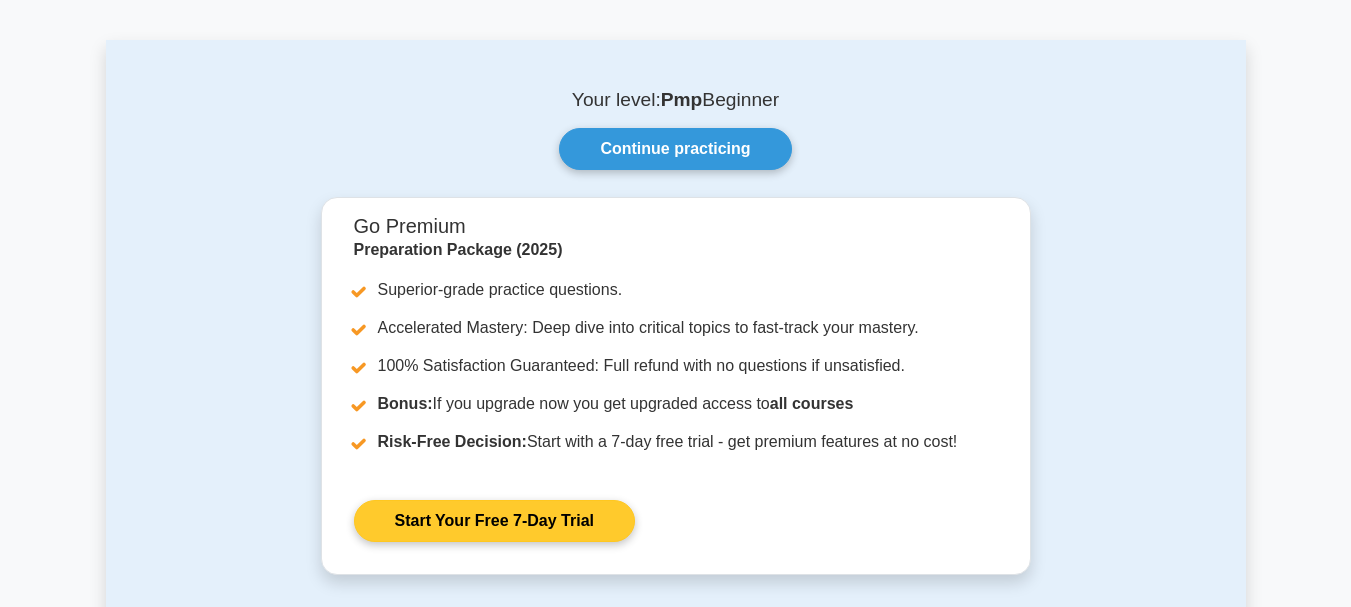 scroll, scrollTop: 71, scrollLeft: 0, axis: vertical 